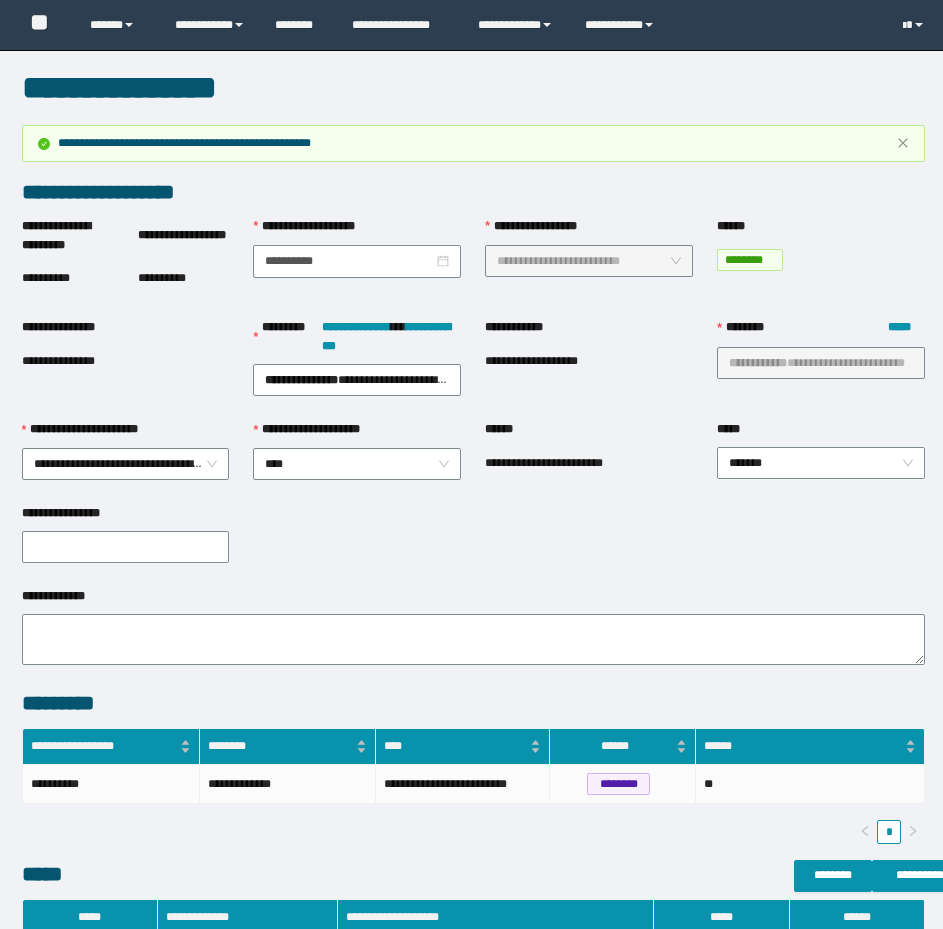 scroll, scrollTop: 0, scrollLeft: 0, axis: both 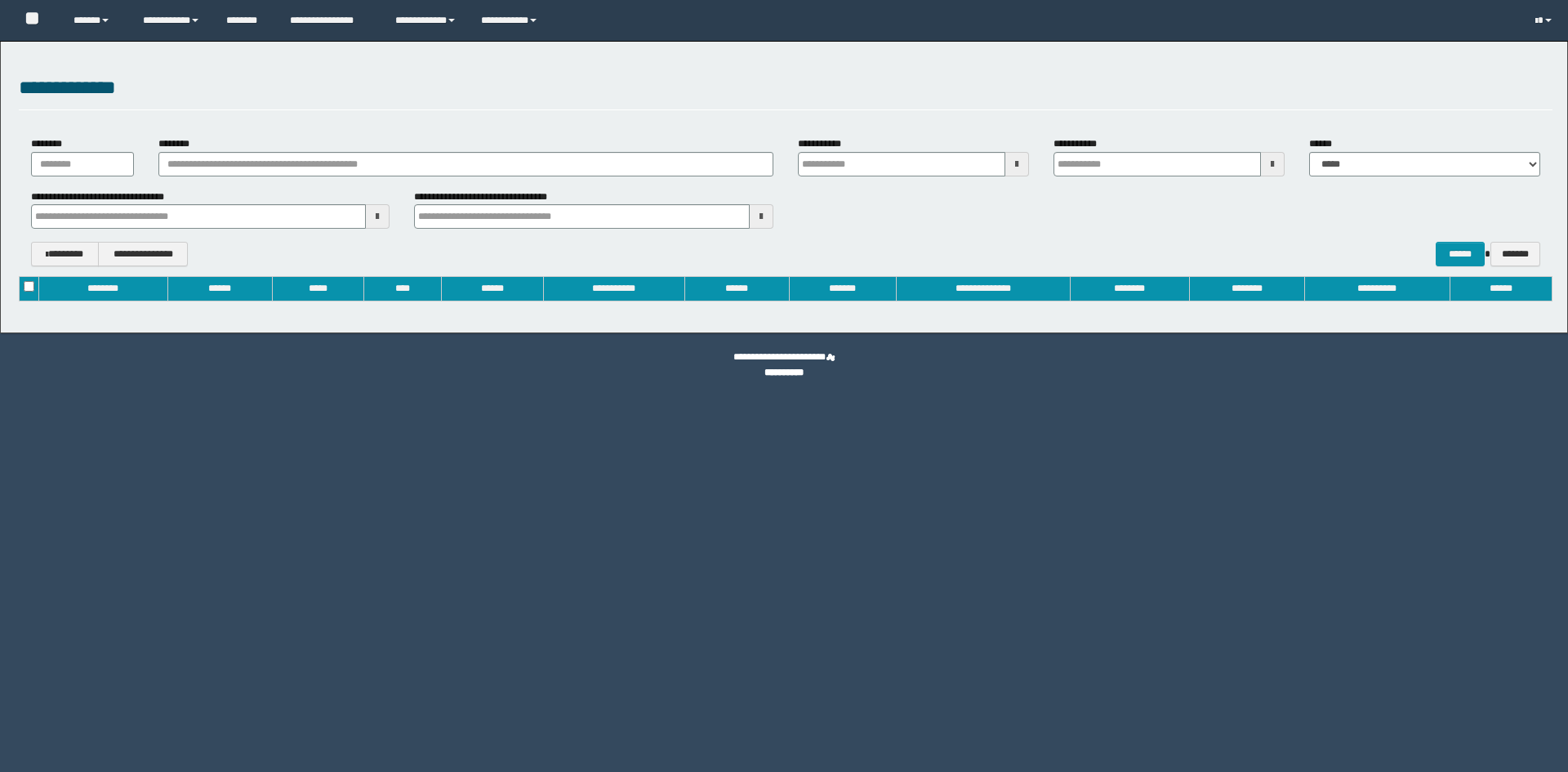 type on "**********" 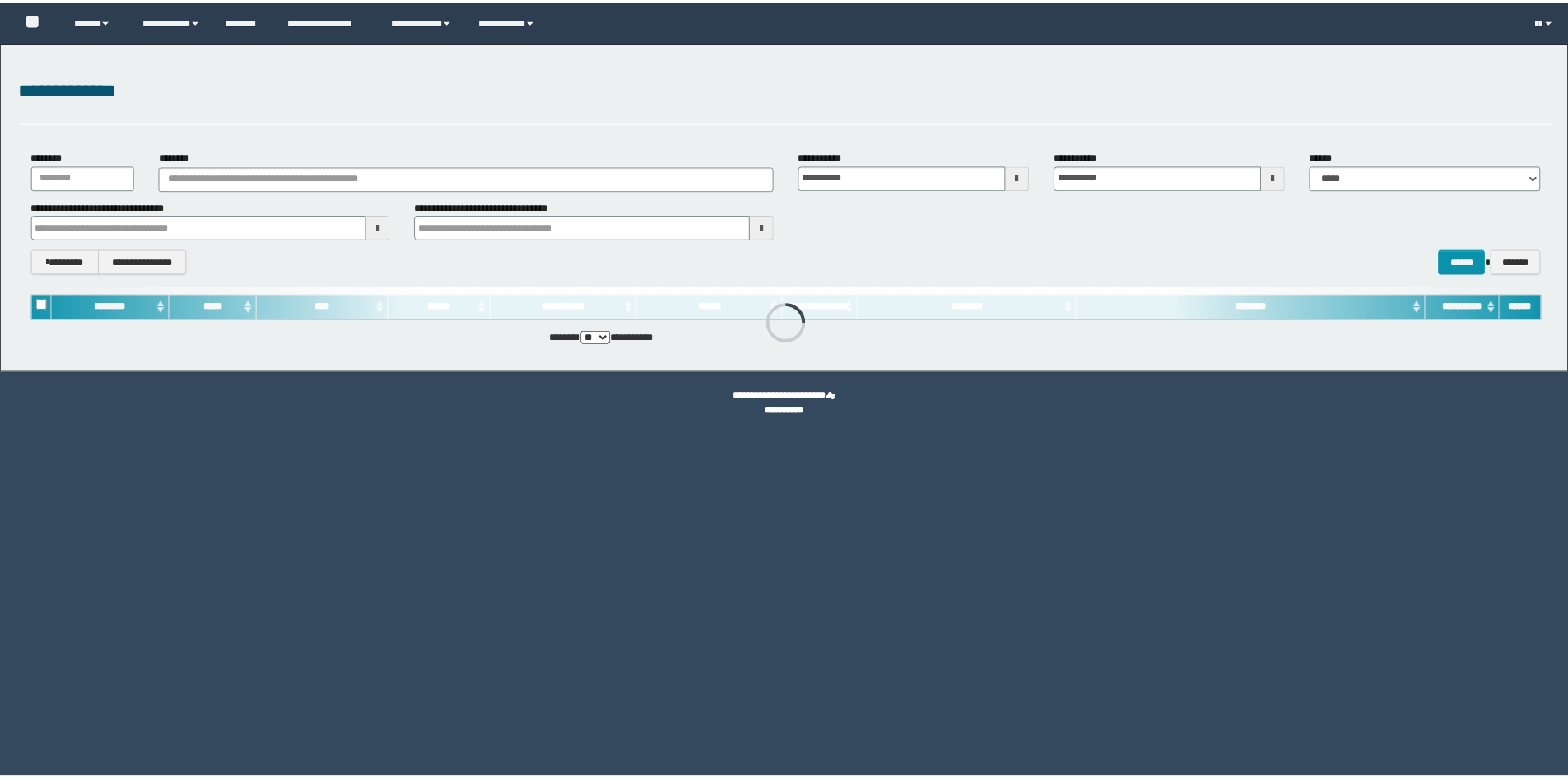 scroll, scrollTop: 0, scrollLeft: 0, axis: both 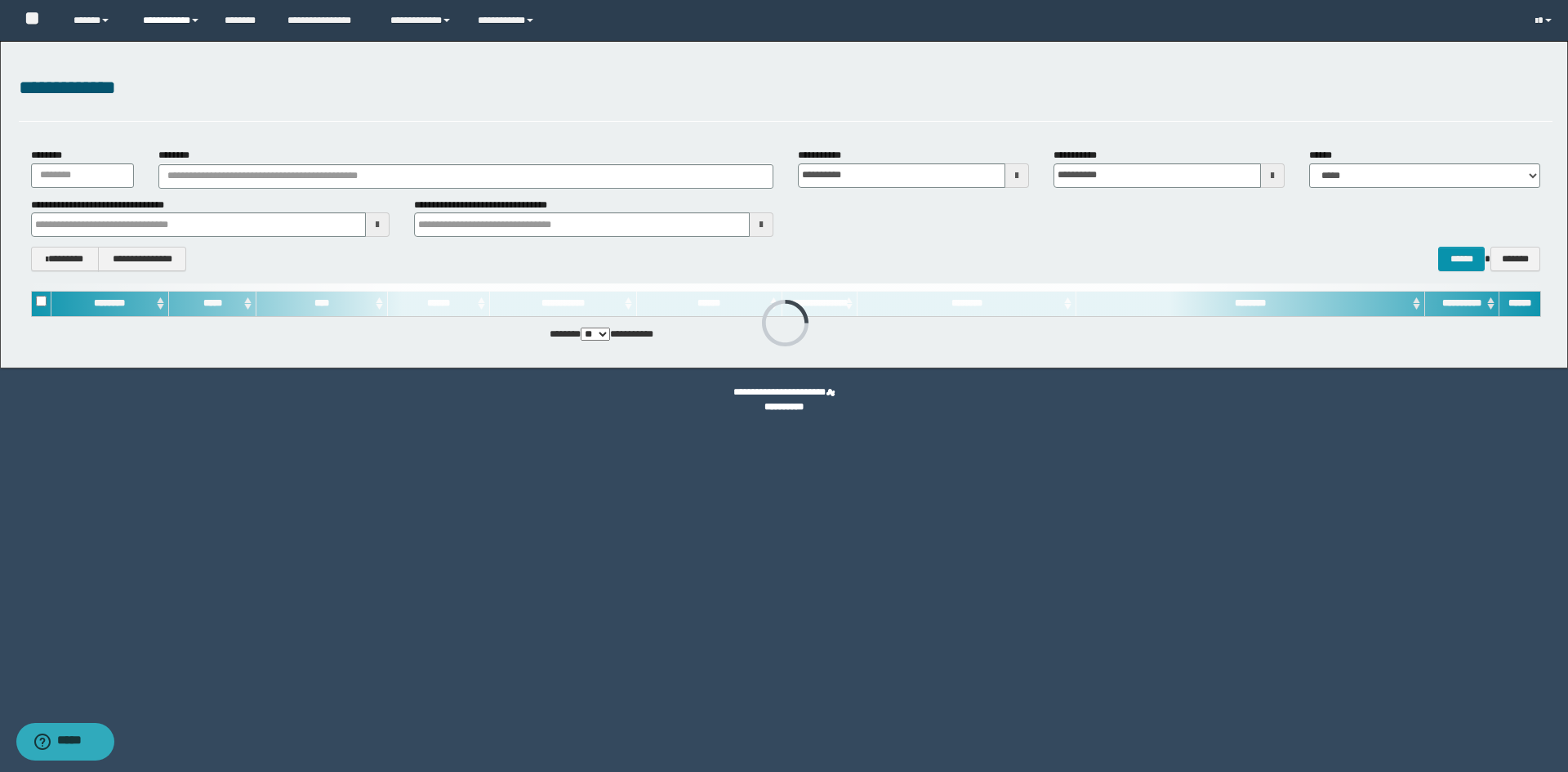 click on "**********" at bounding box center (172, 20) 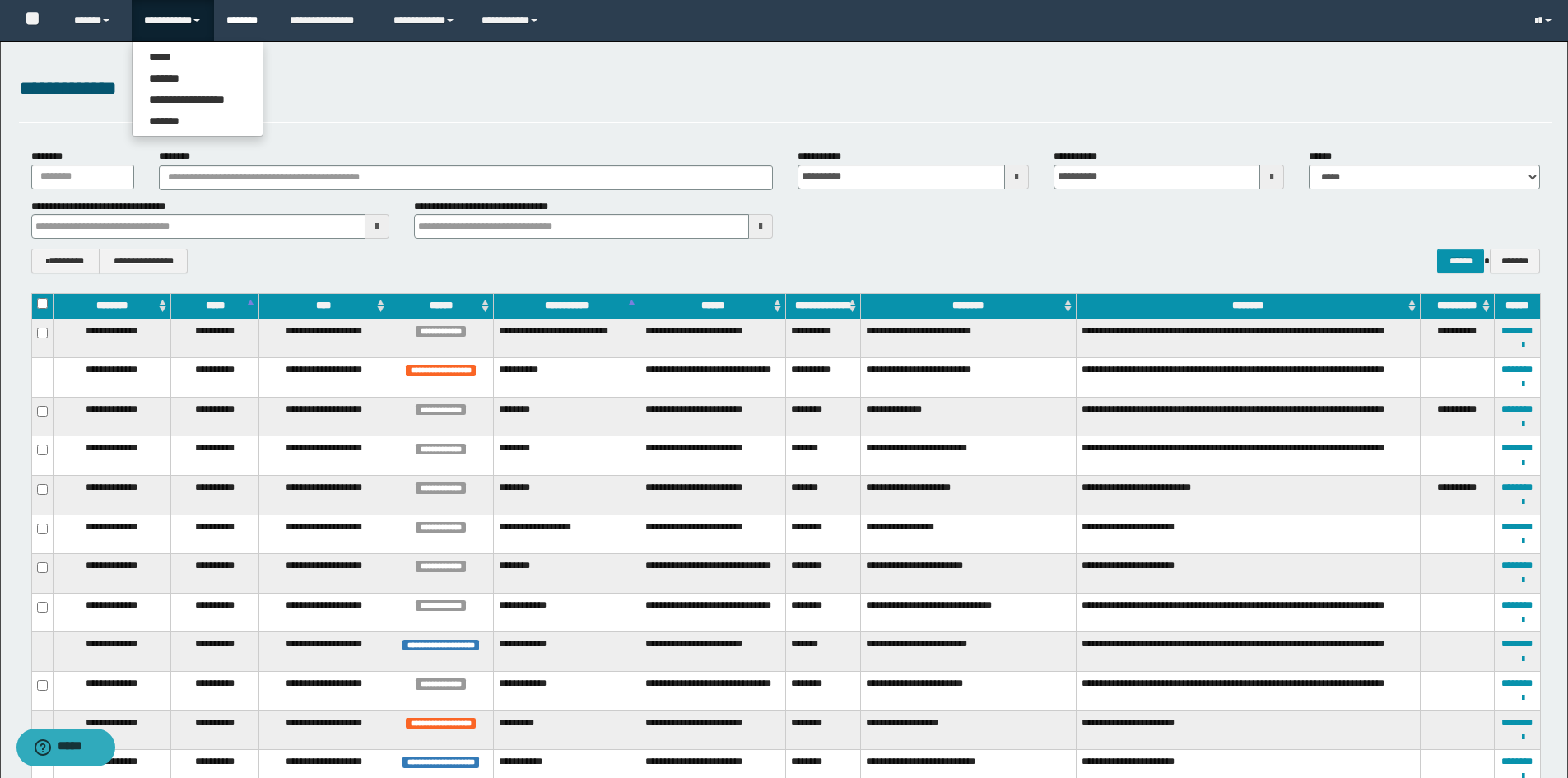click on "********" at bounding box center [245, 21] 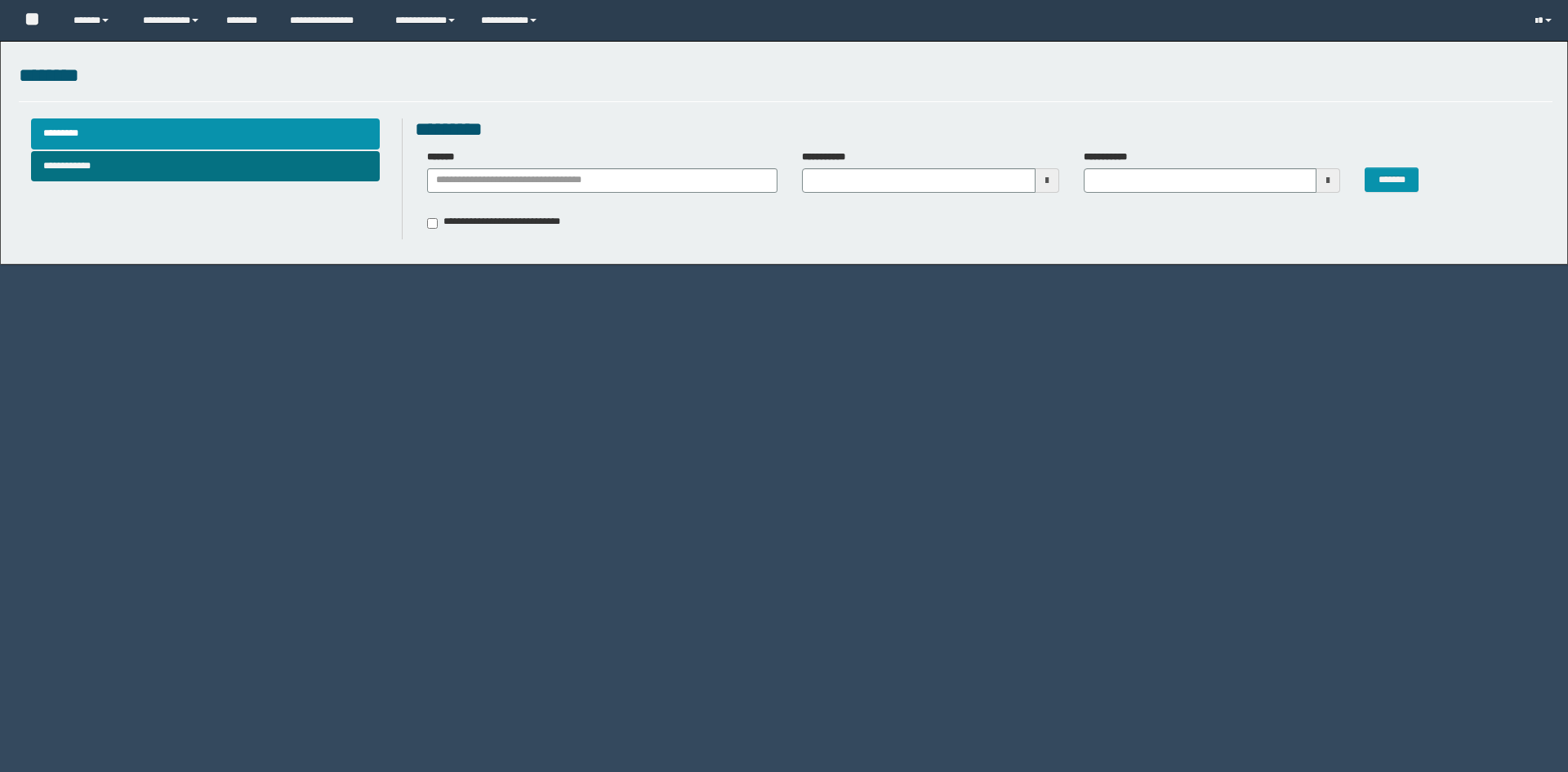 scroll, scrollTop: 0, scrollLeft: 0, axis: both 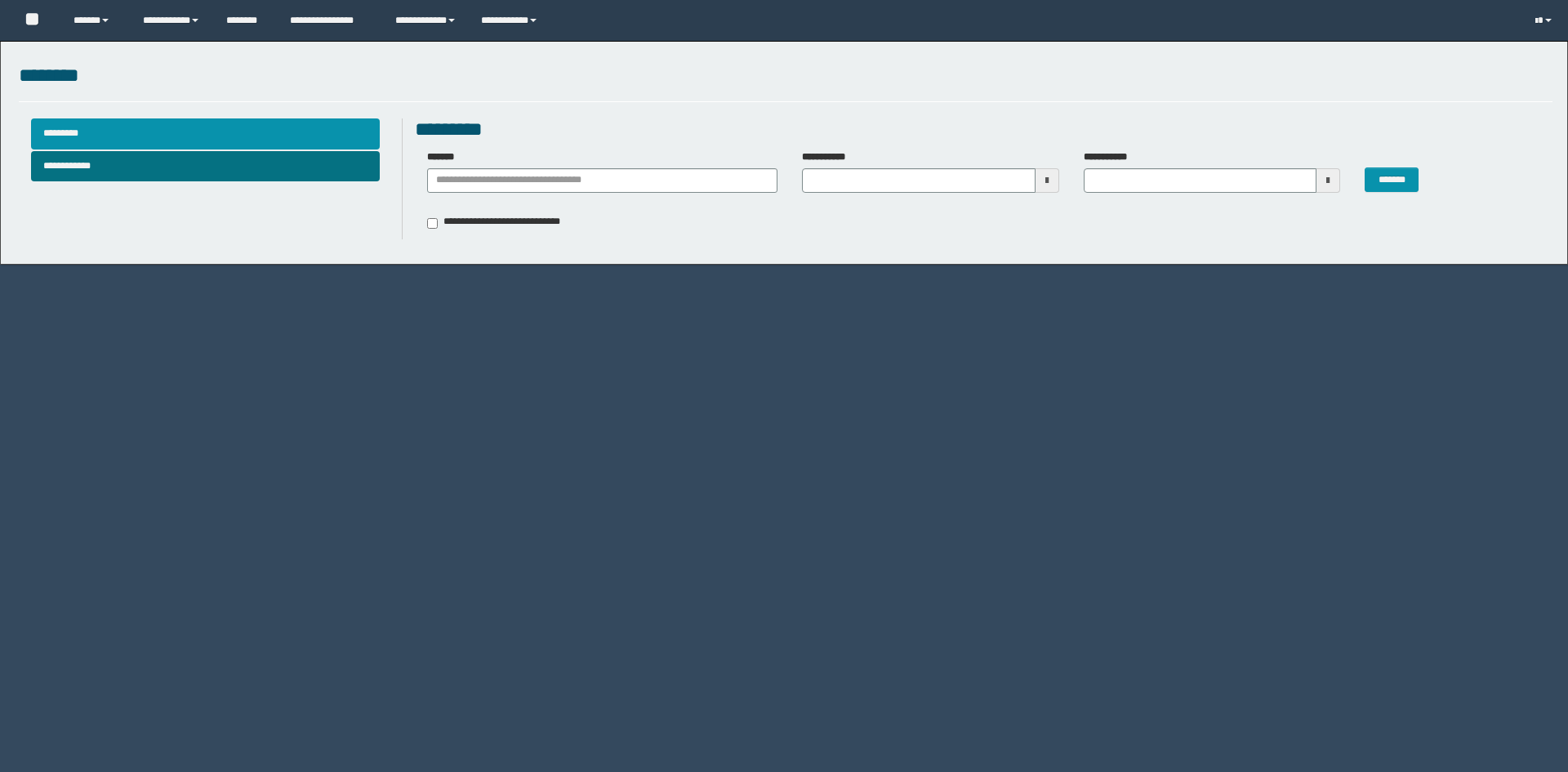 type 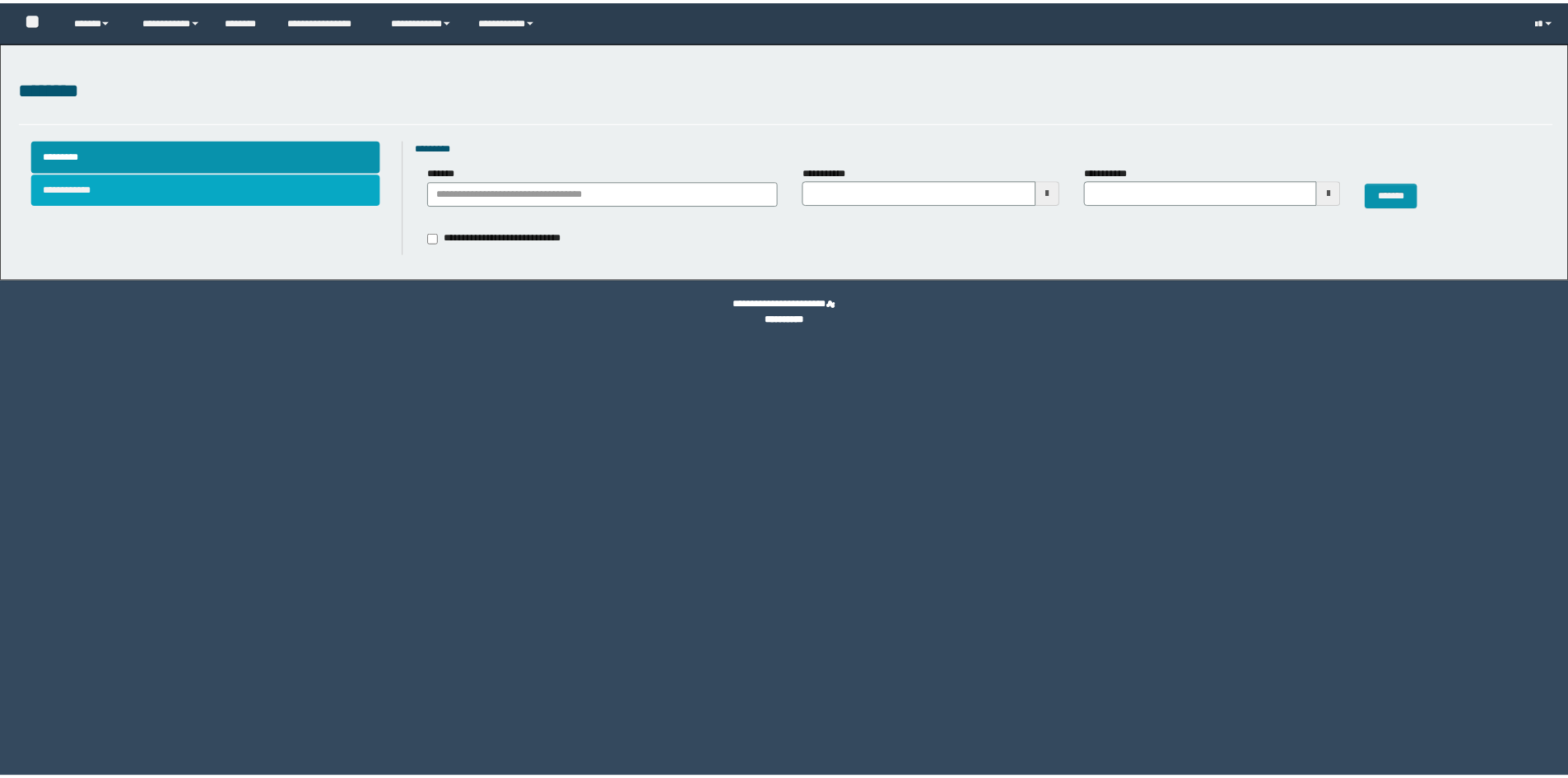 scroll, scrollTop: 0, scrollLeft: 0, axis: both 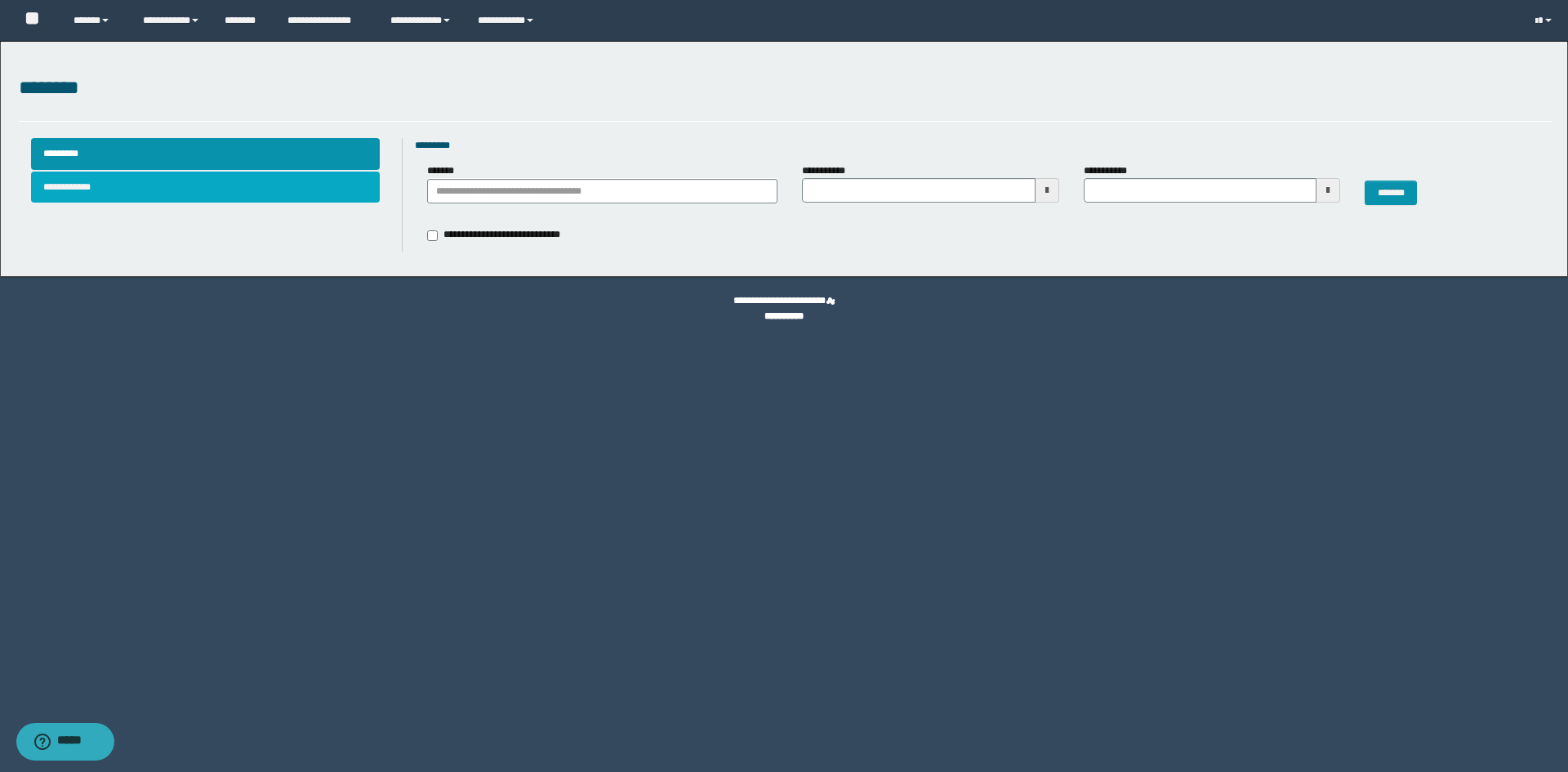 click on "**********" at bounding box center (206, 187) 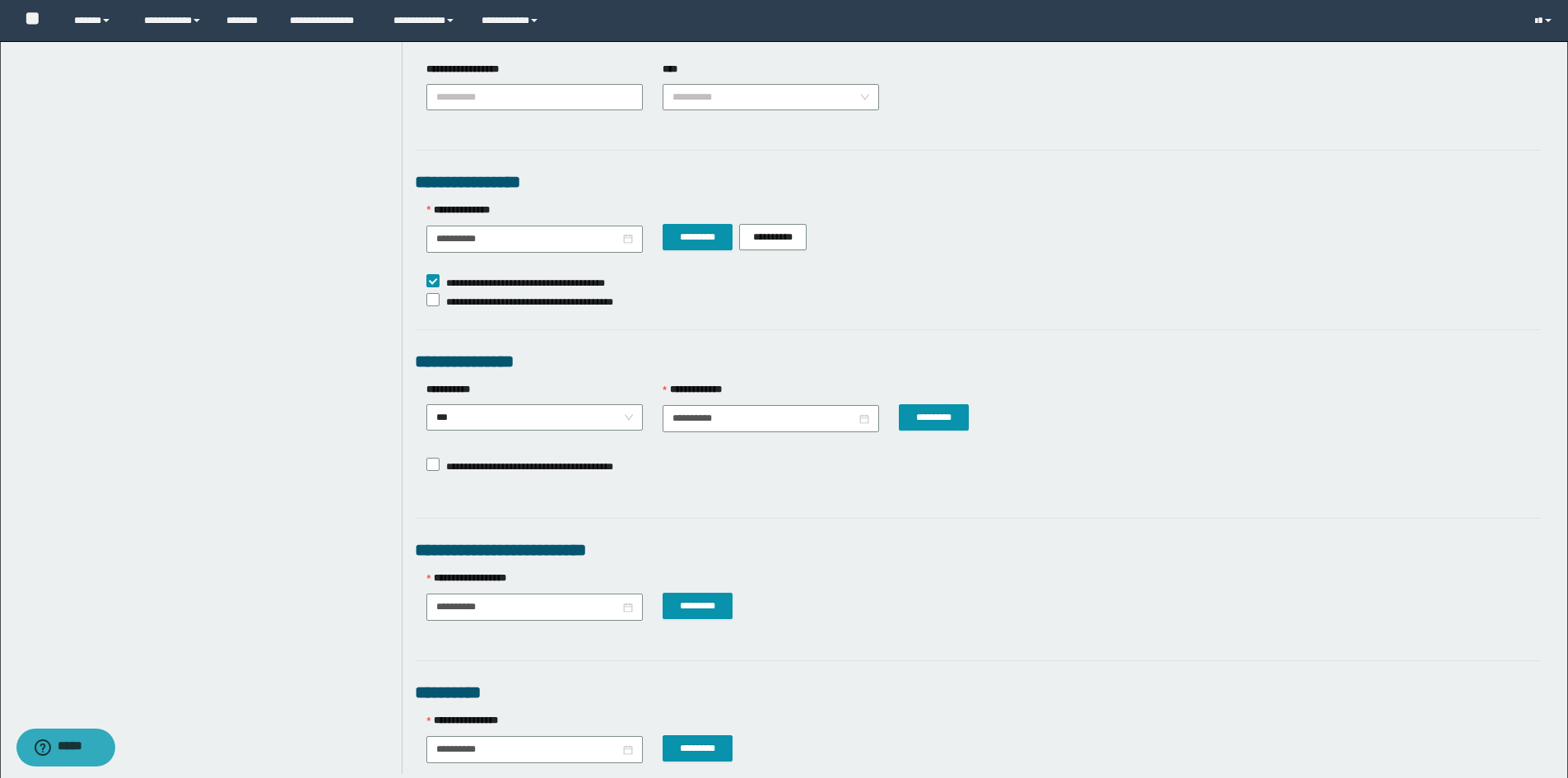 scroll, scrollTop: 985, scrollLeft: 0, axis: vertical 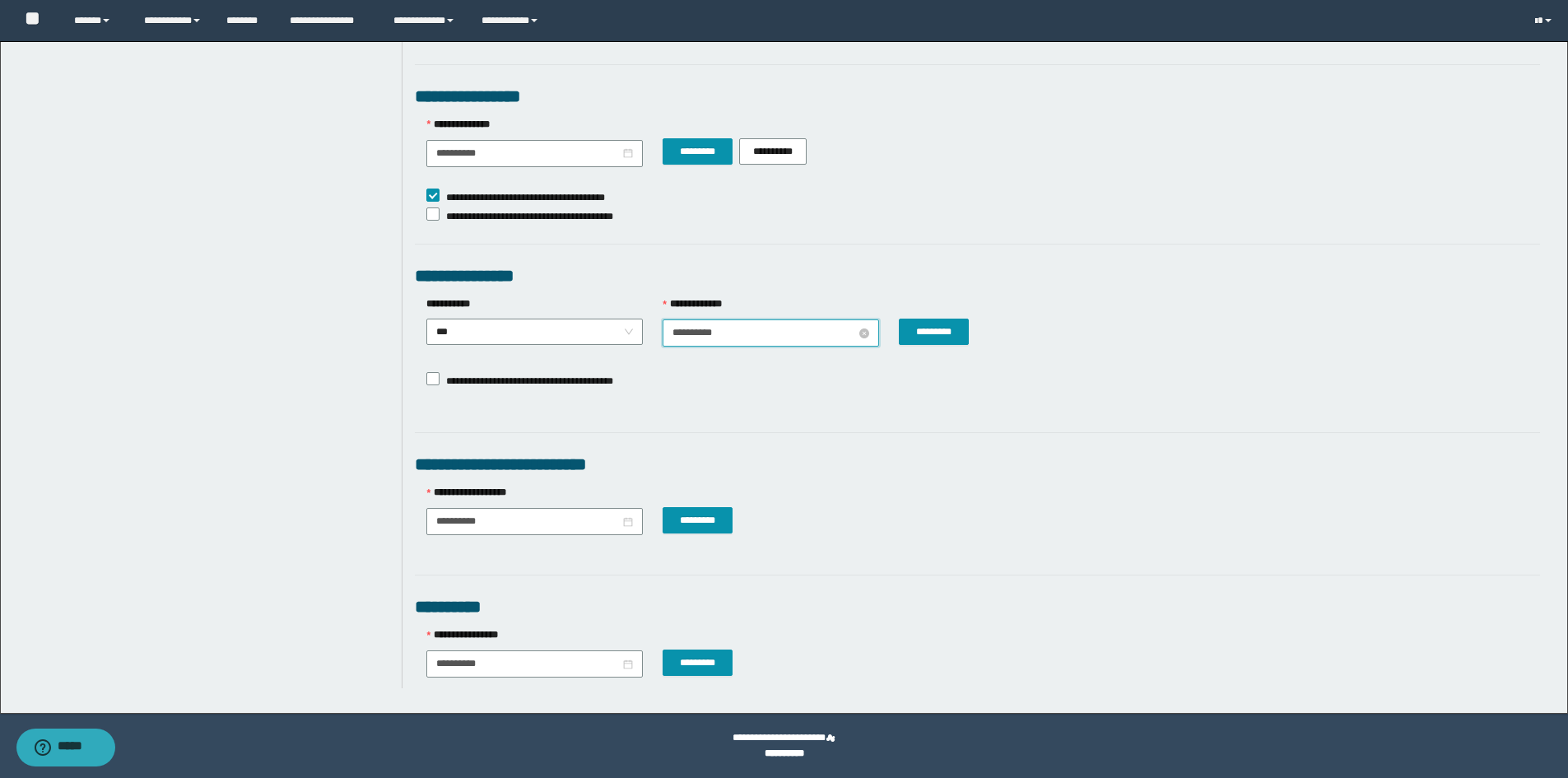 click on "**********" at bounding box center (764, 333) 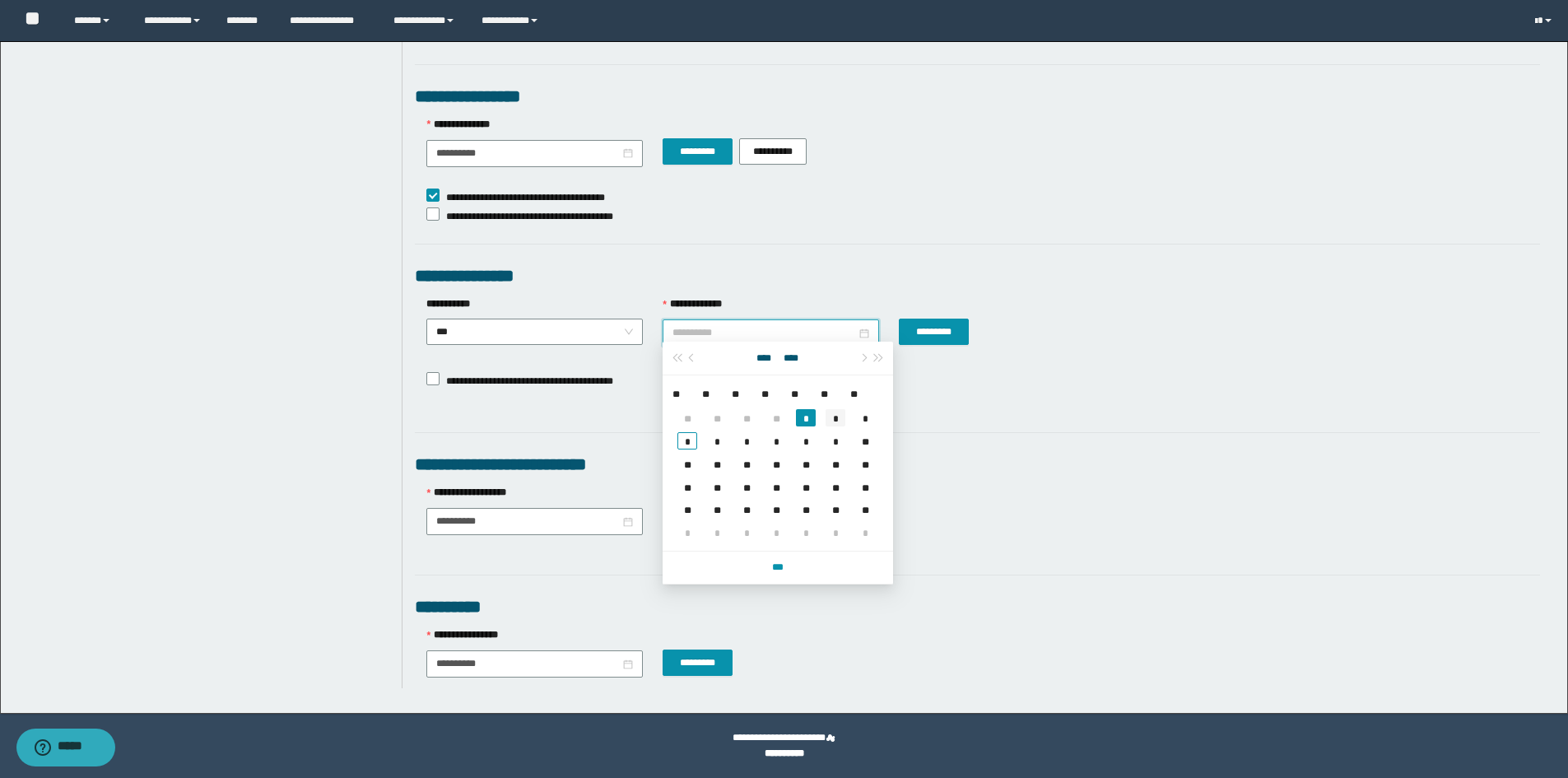 type on "**********" 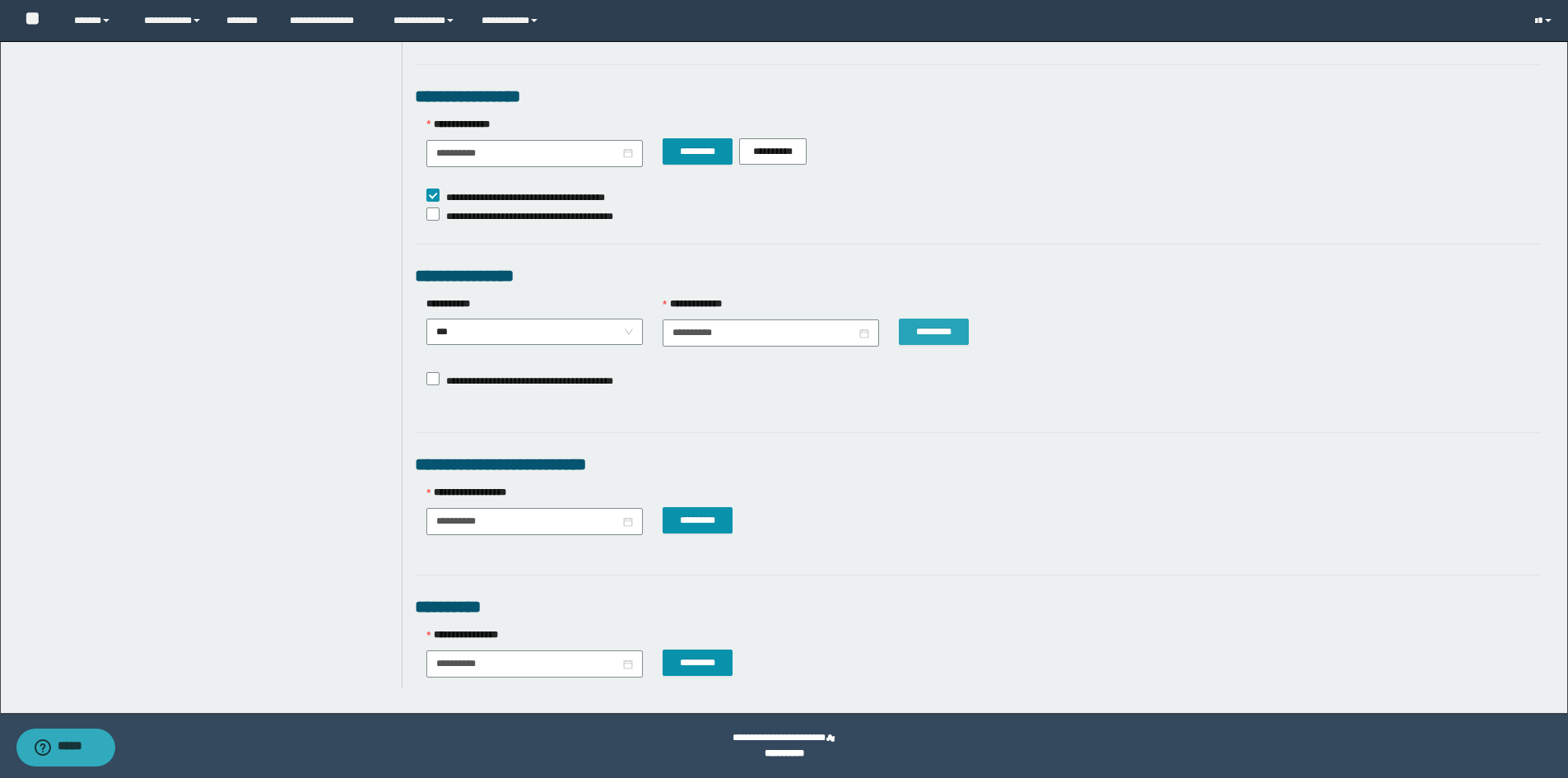 click on "*********" at bounding box center [933, 332] 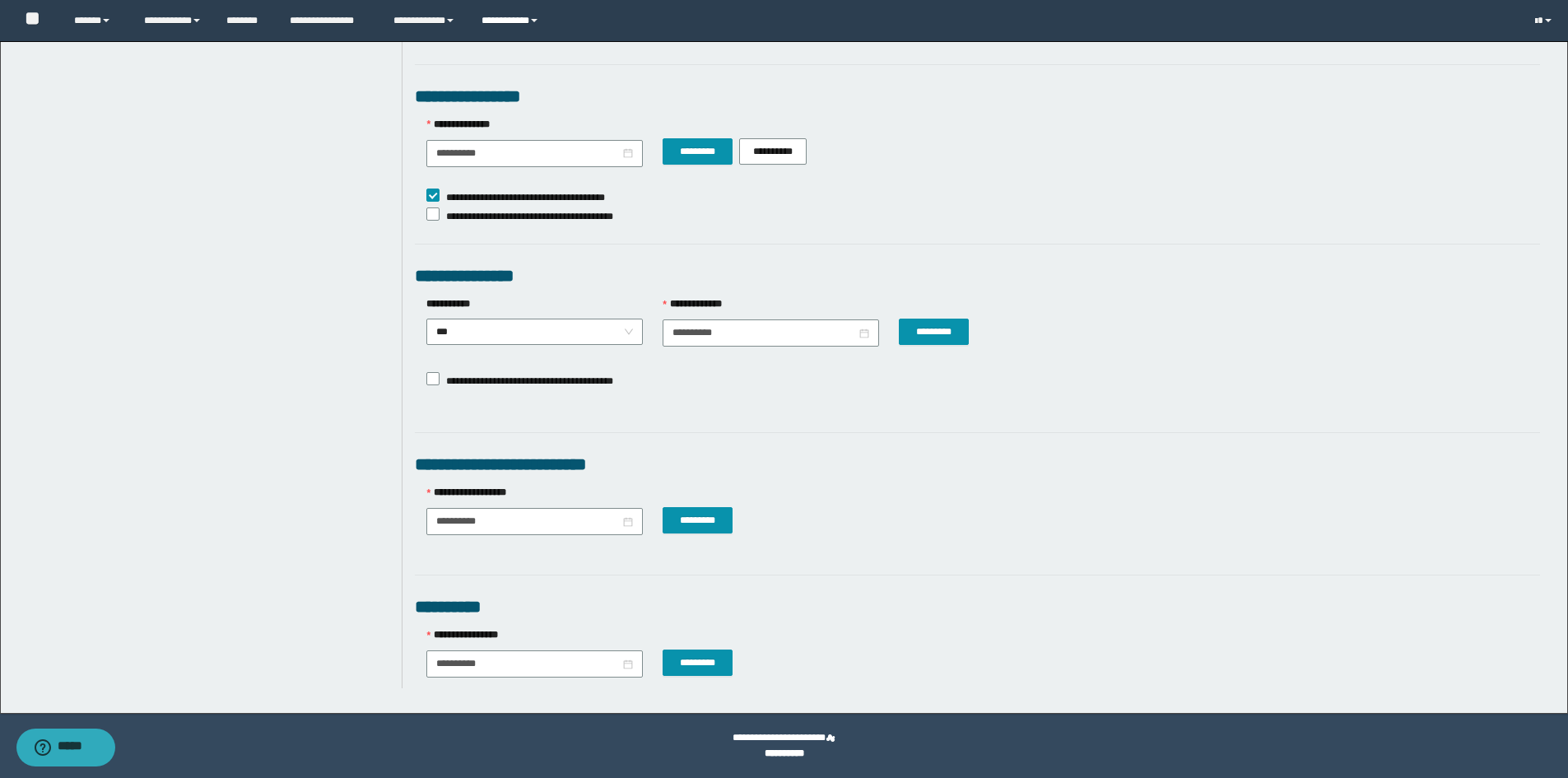 click on "**********" at bounding box center (512, 21) 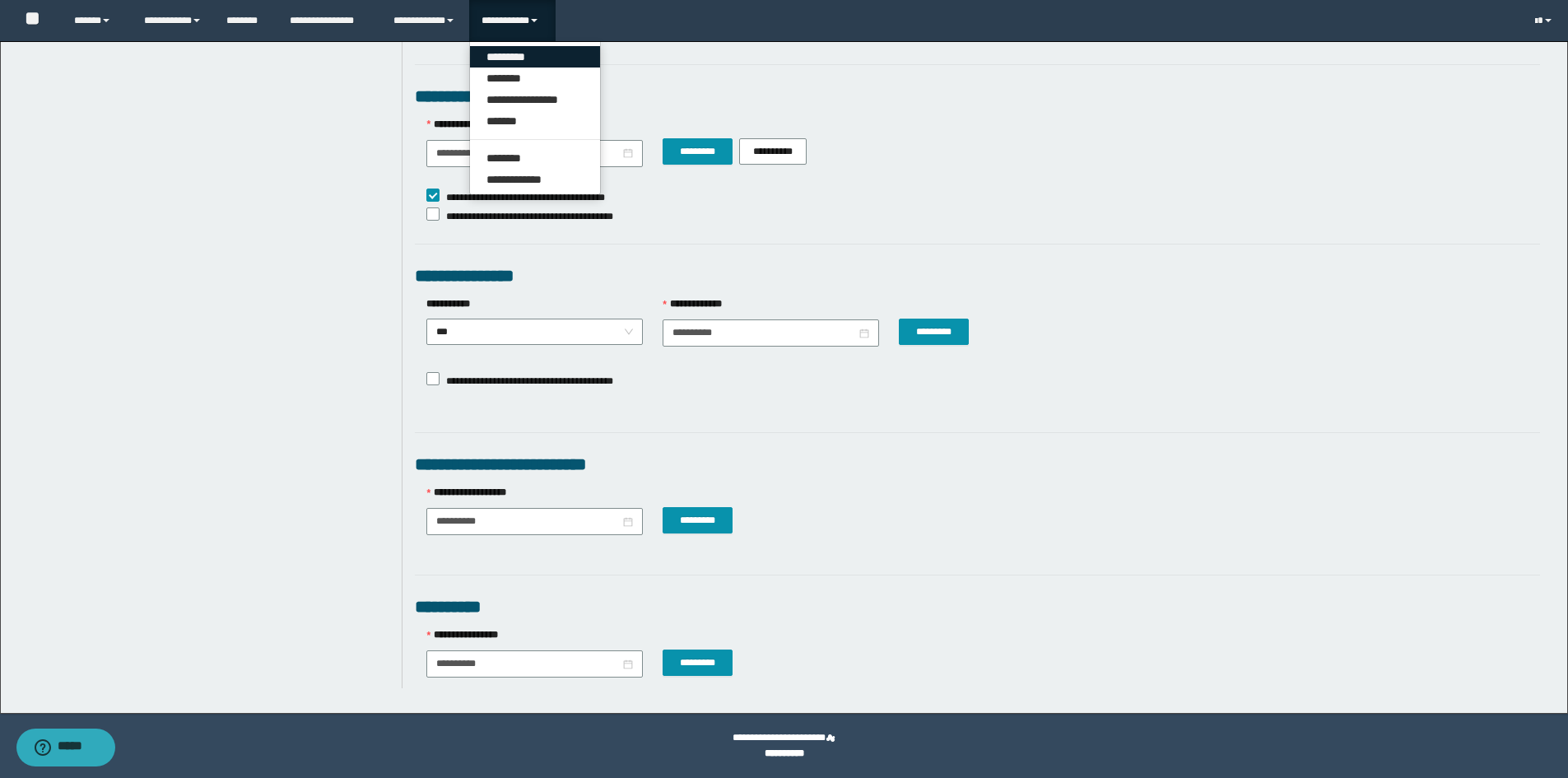 click on "*********" at bounding box center [535, 57] 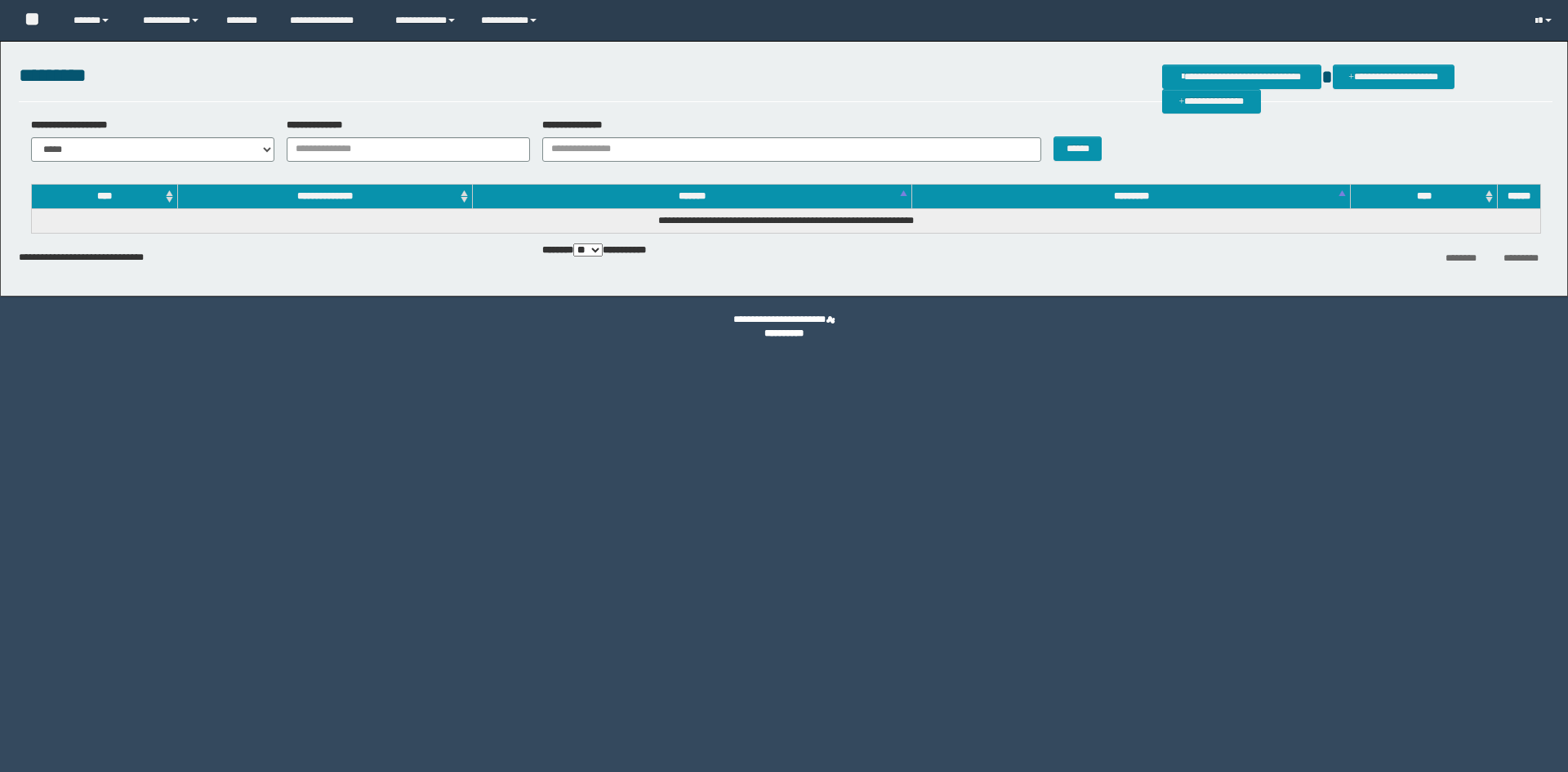 scroll, scrollTop: 0, scrollLeft: 0, axis: both 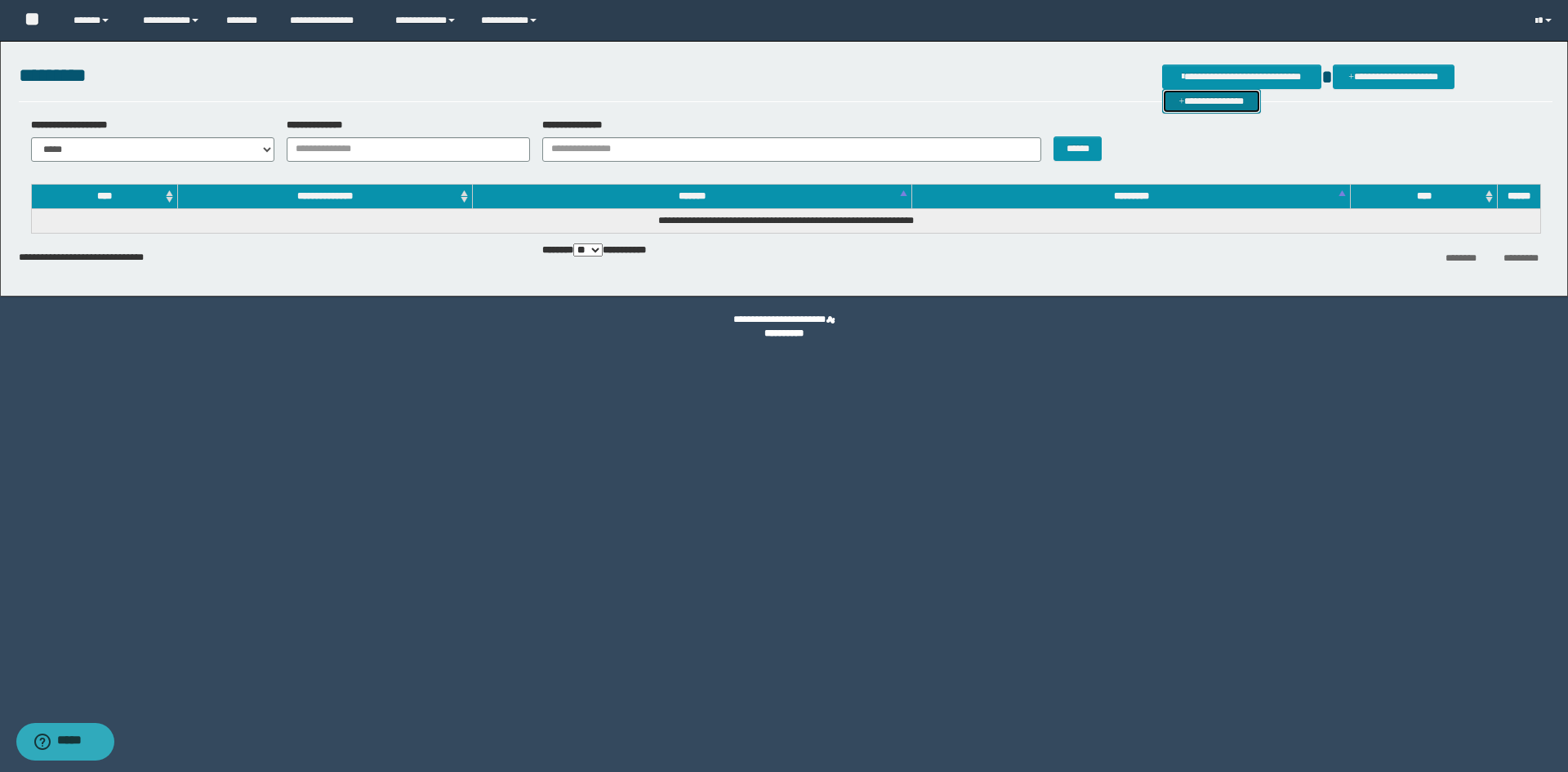 click on "**********" at bounding box center [1211, 101] 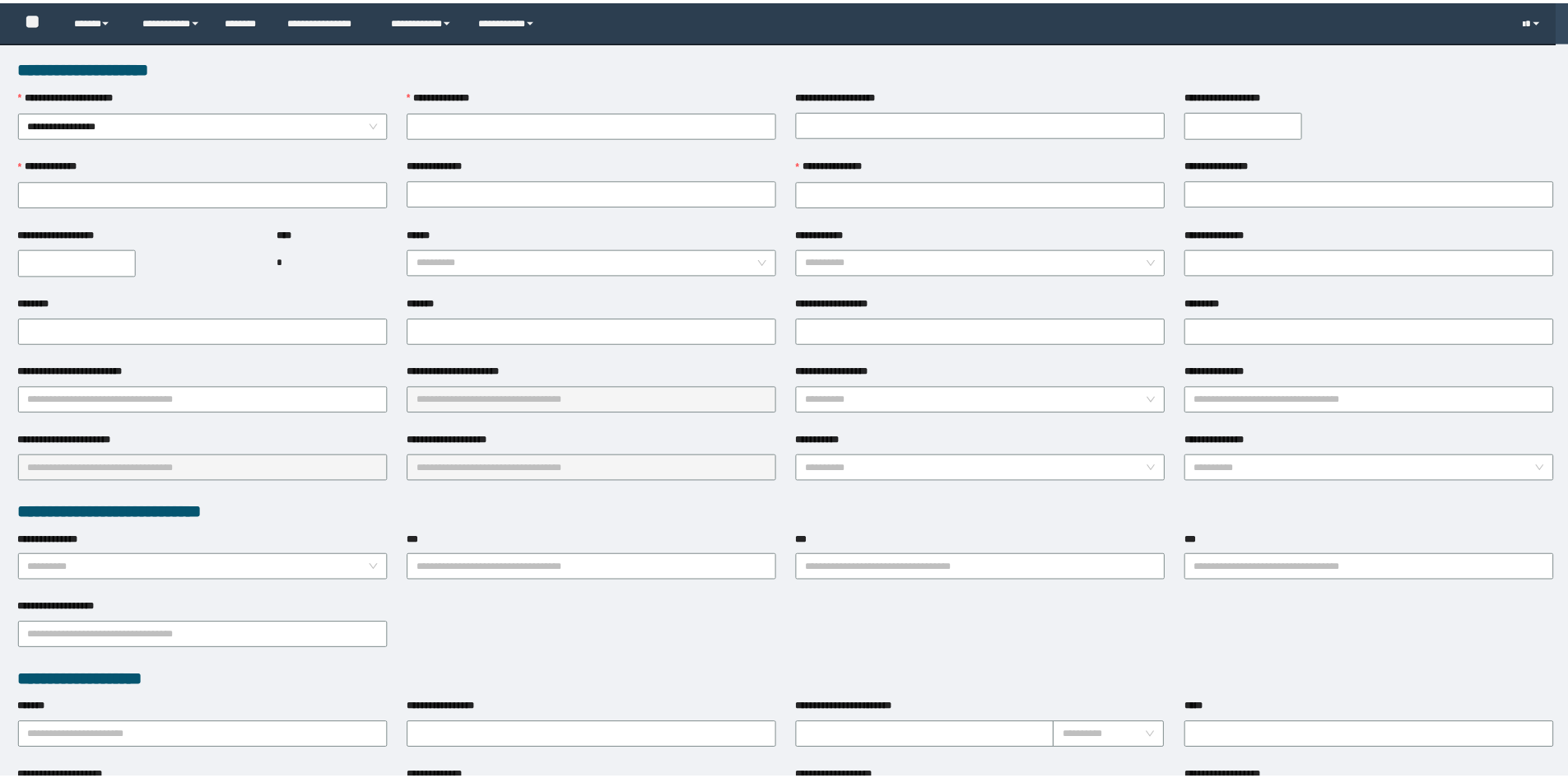 scroll, scrollTop: 0, scrollLeft: 0, axis: both 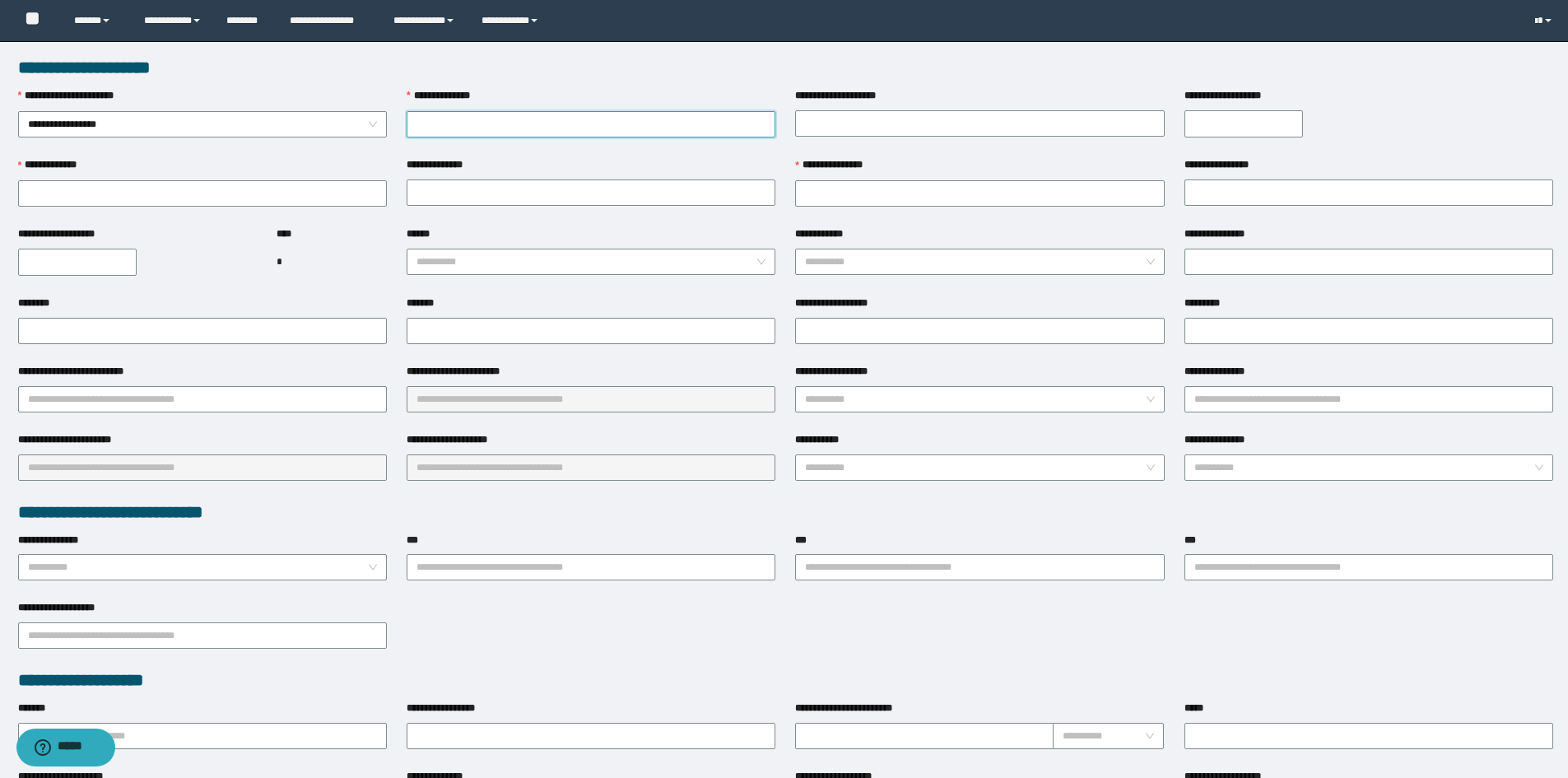 paste on "********" 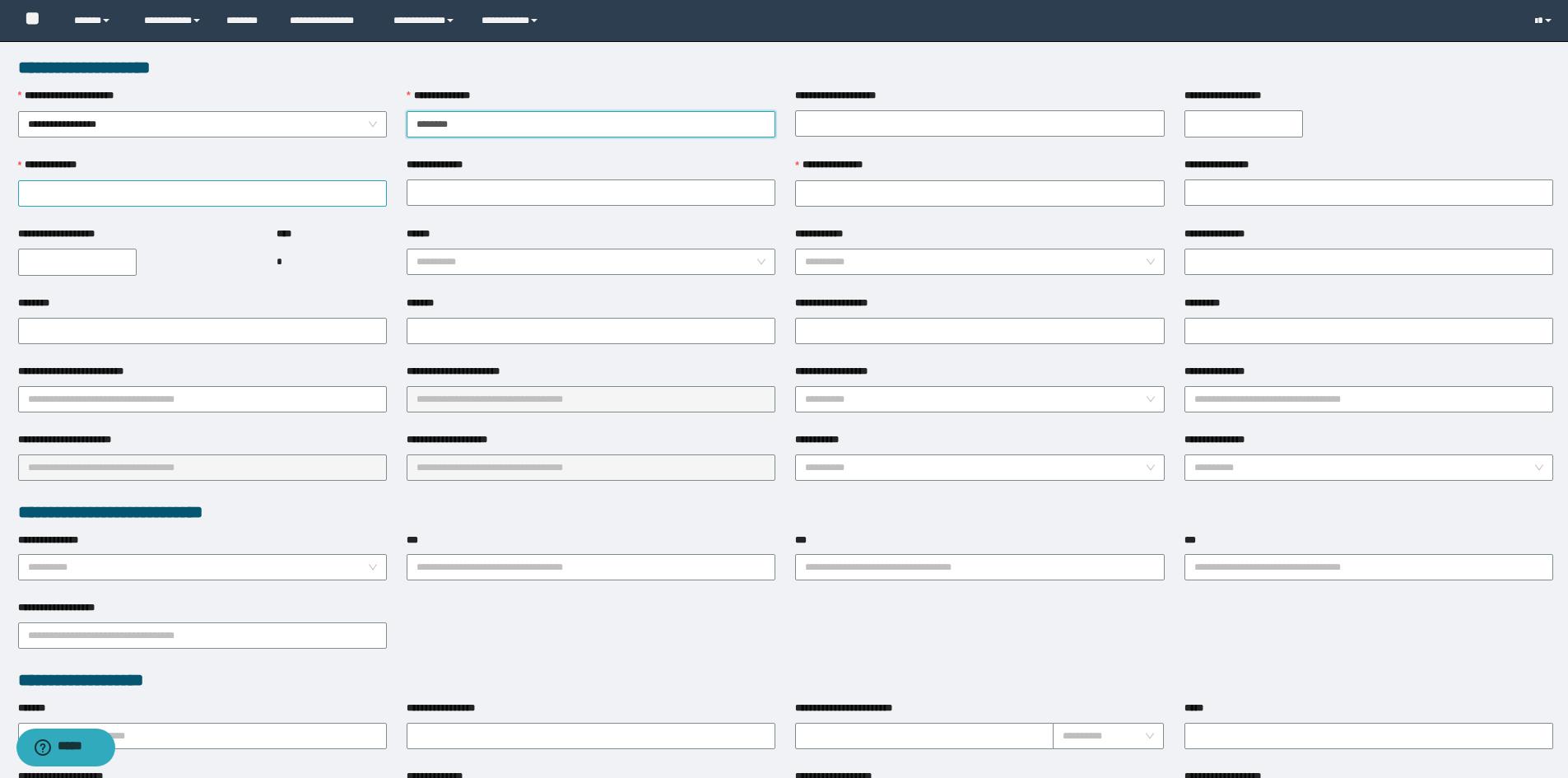 type on "********" 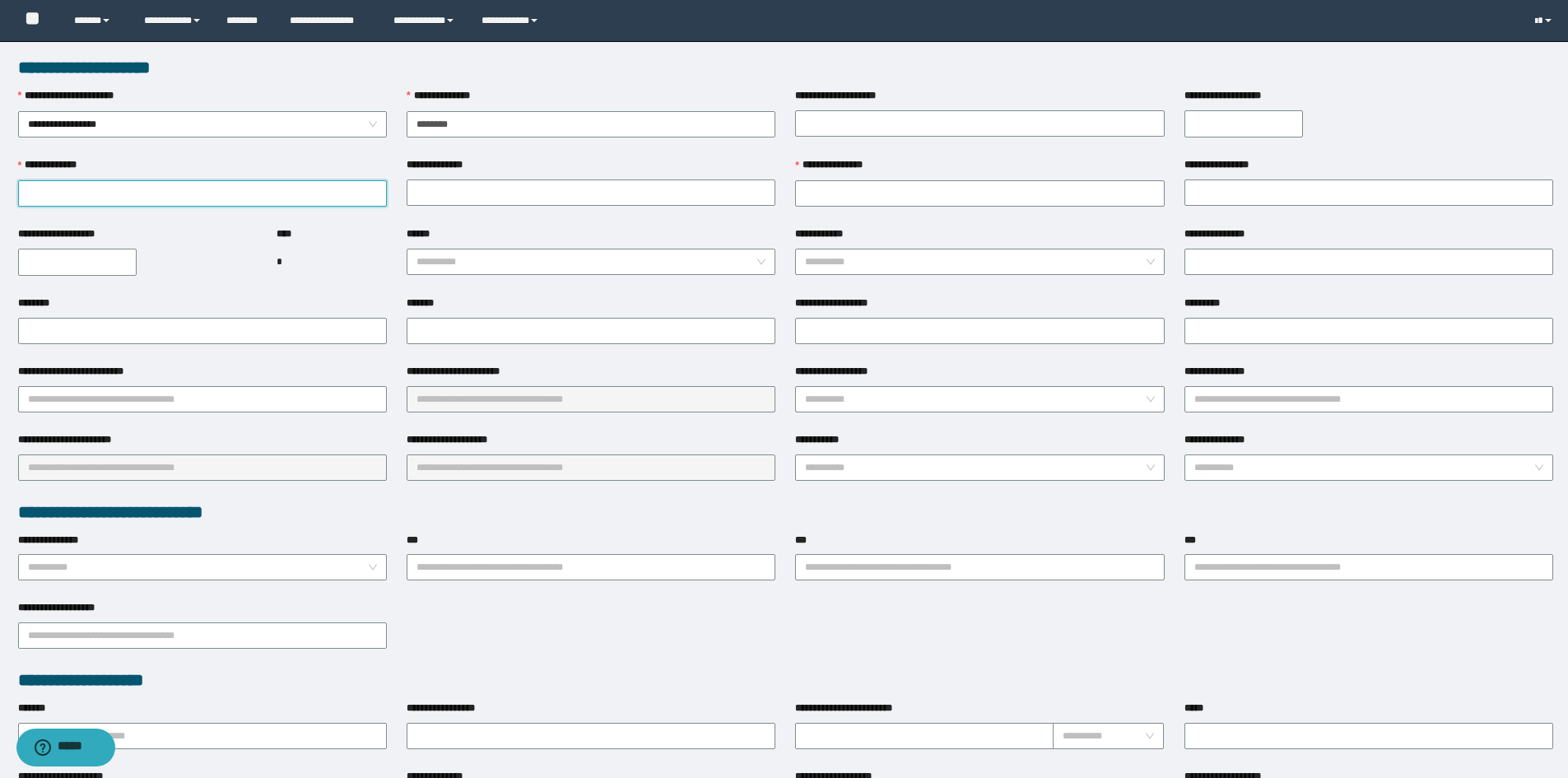 click on "**********" at bounding box center [202, 193] 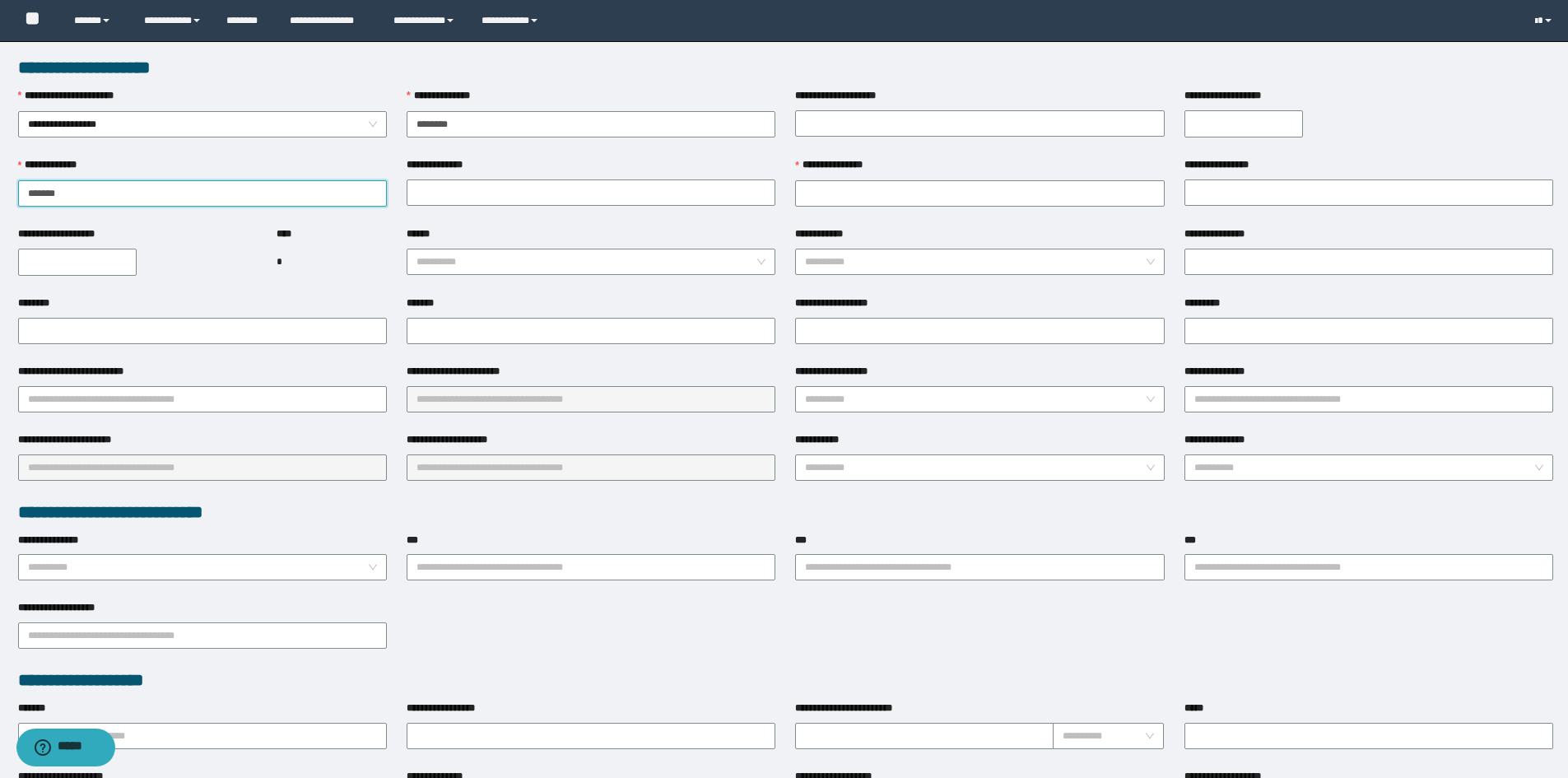 type on "*******" 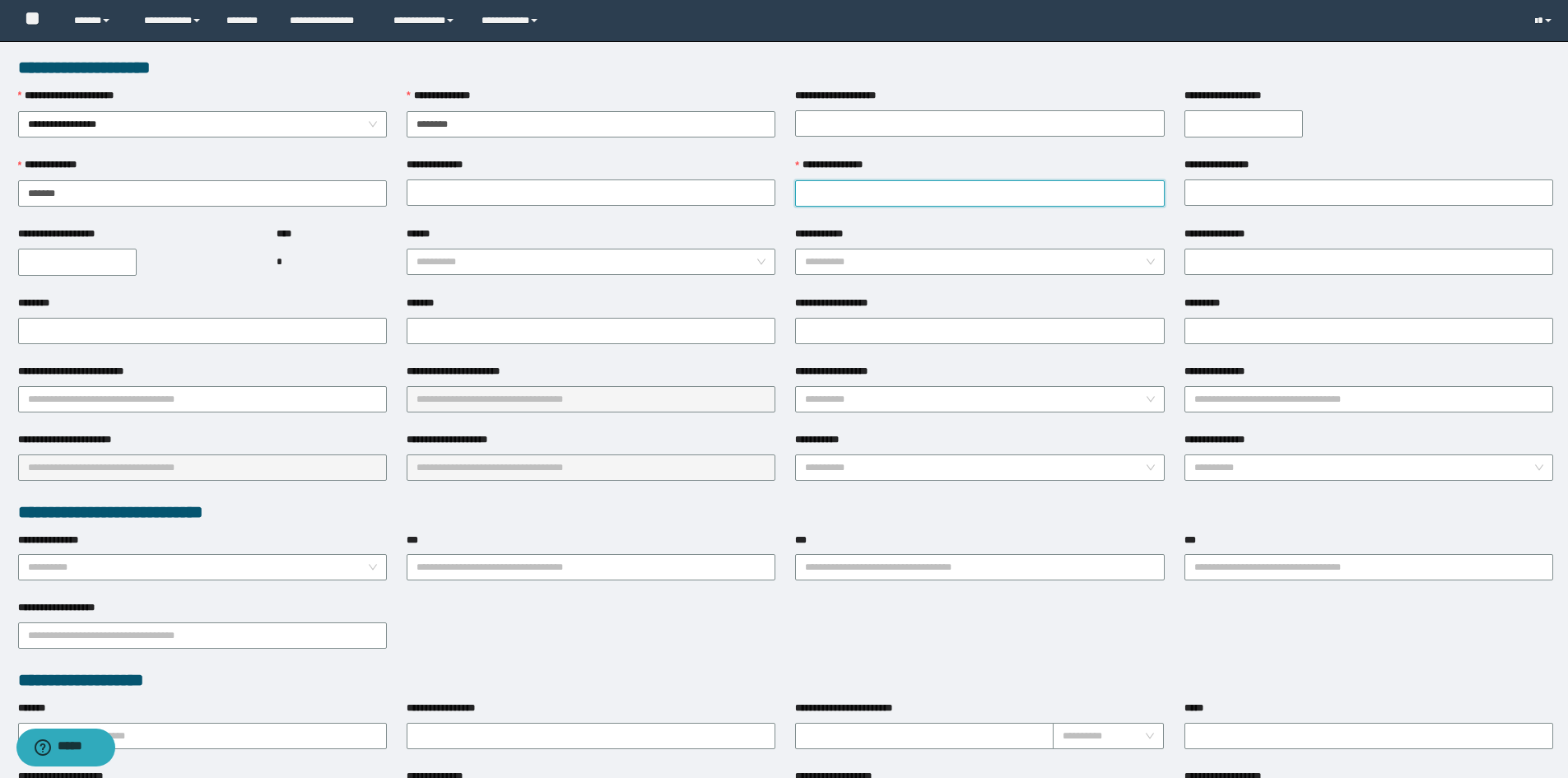 click on "**********" at bounding box center [979, 193] 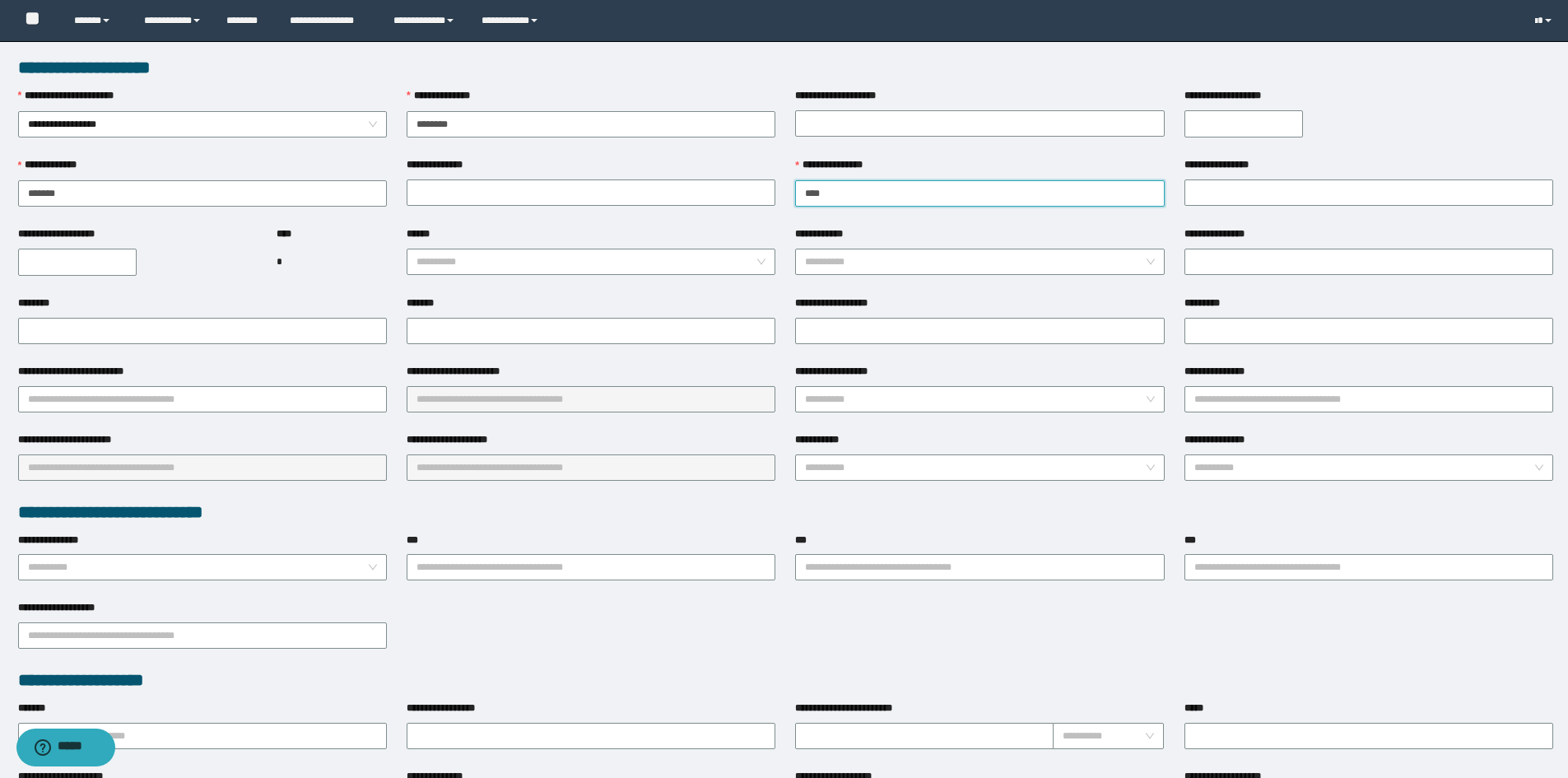 type on "****" 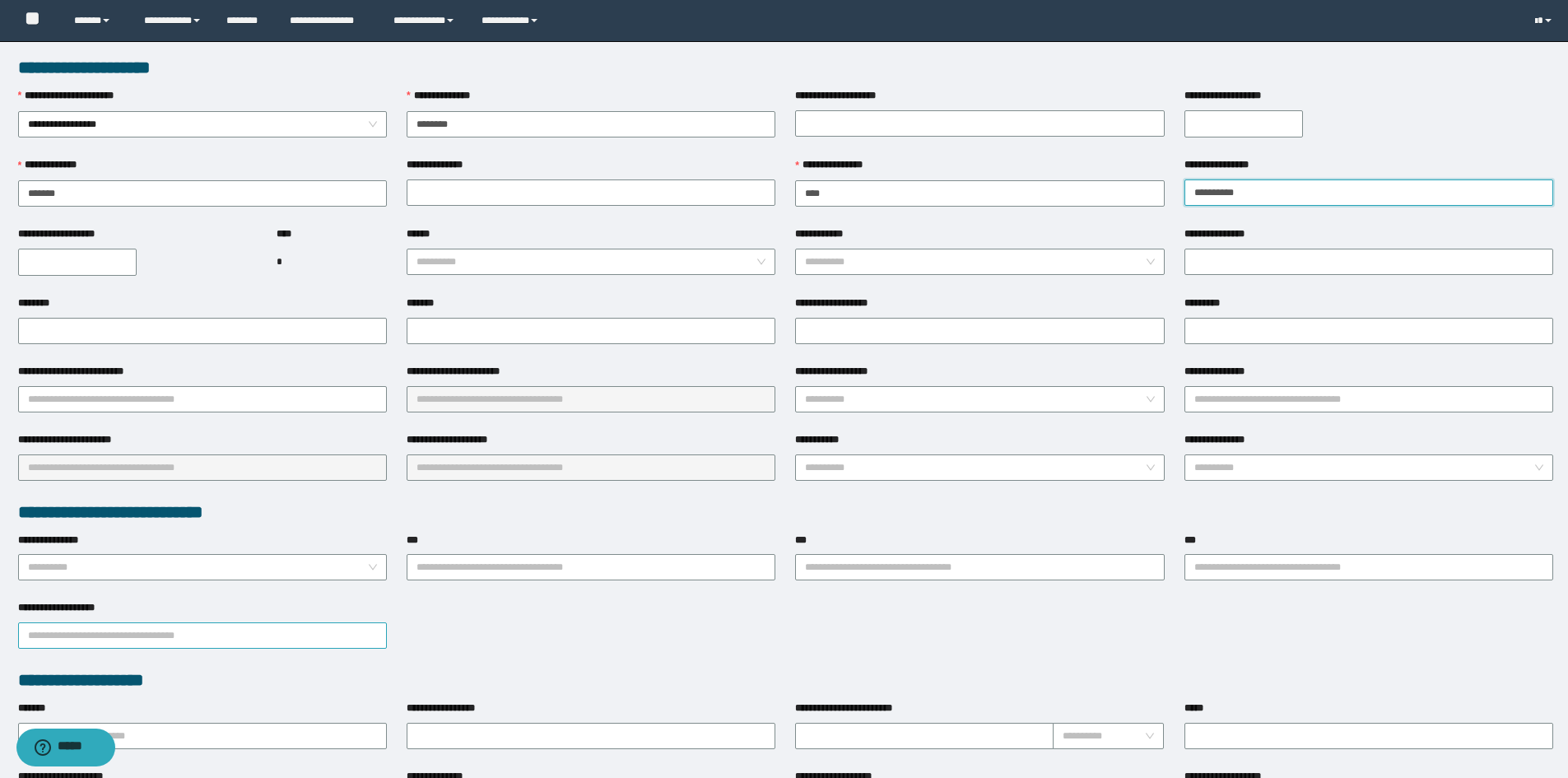 type on "**********" 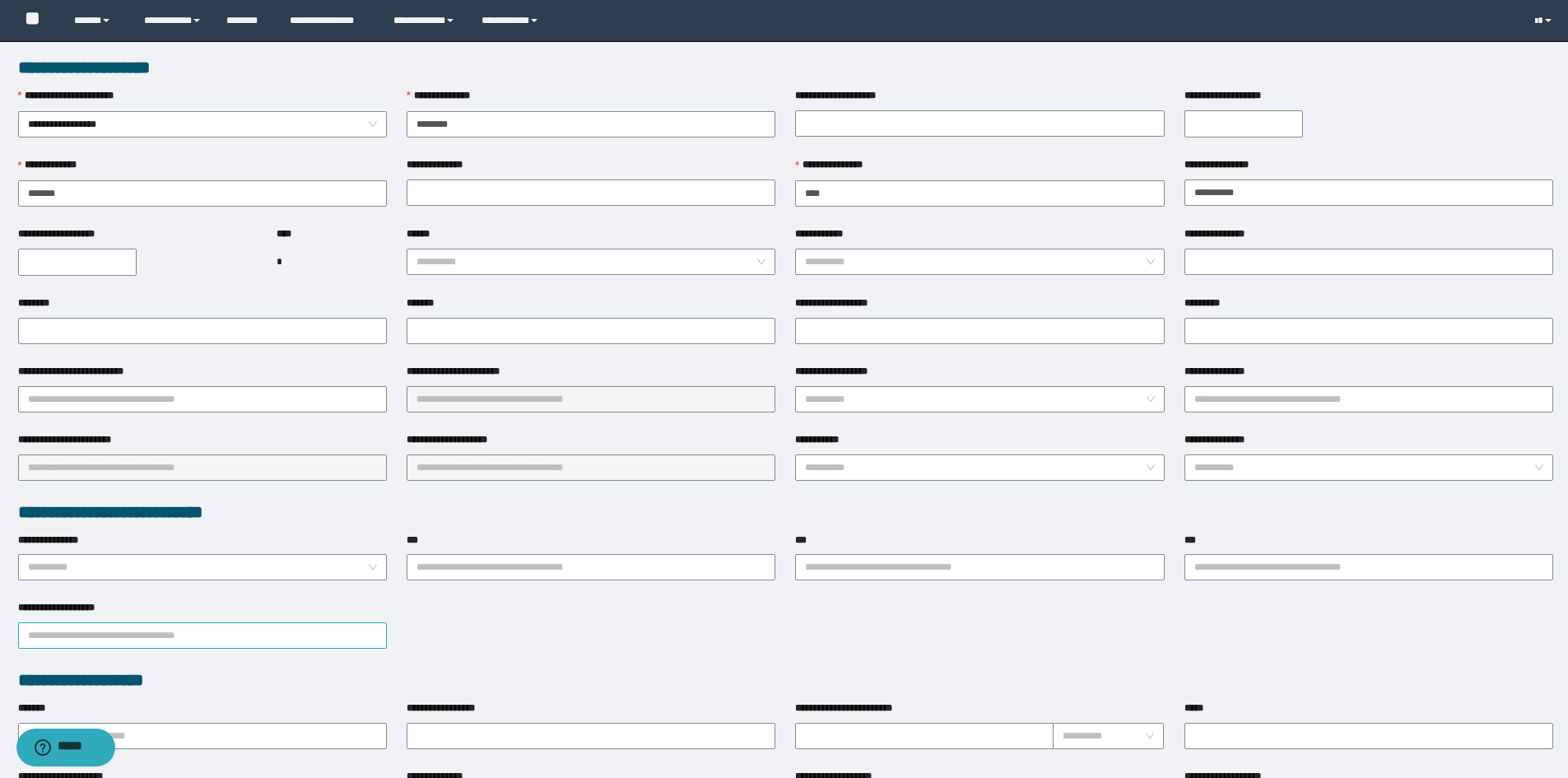 click on "**********" at bounding box center (202, 636) 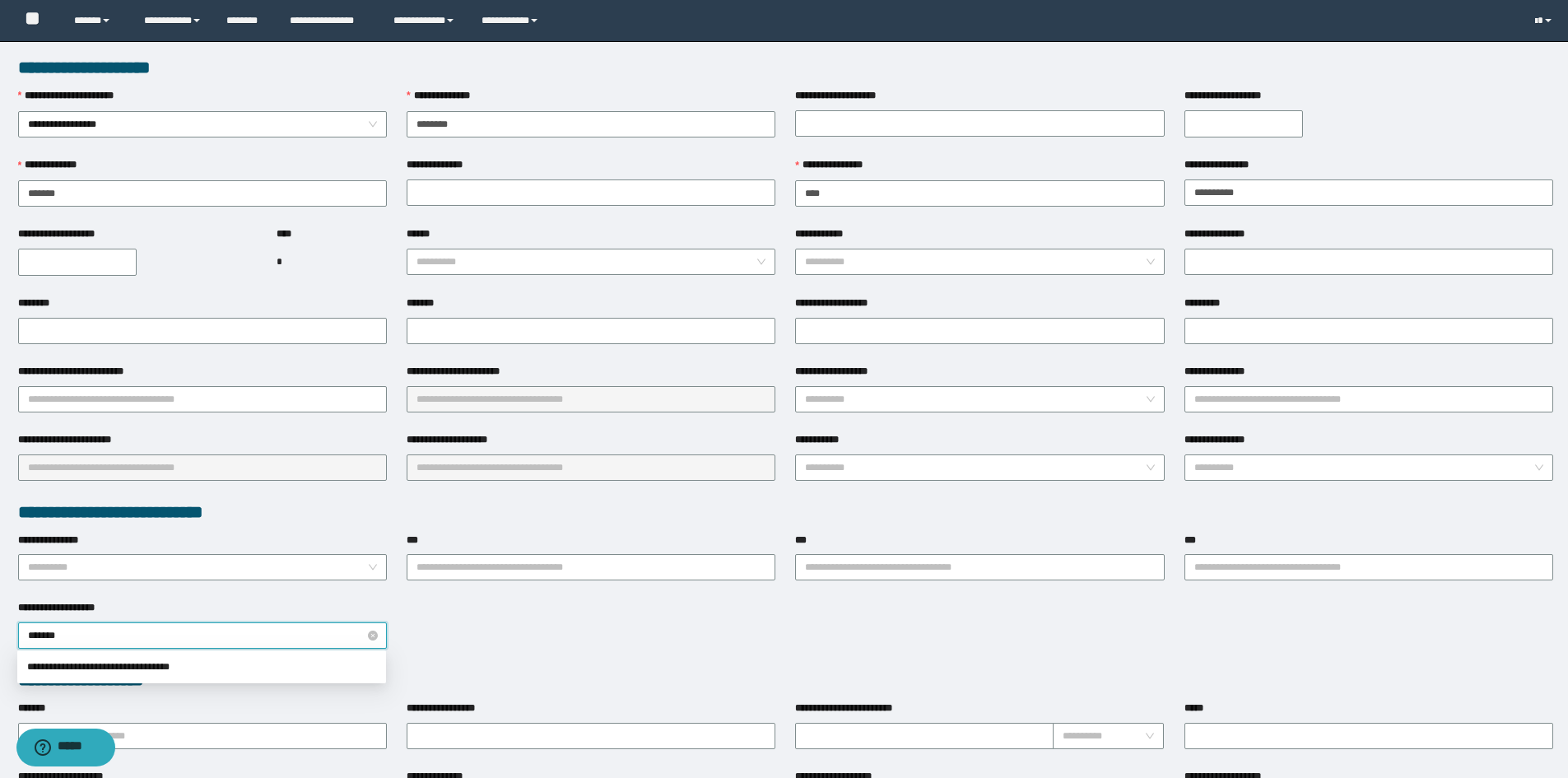 type on "********" 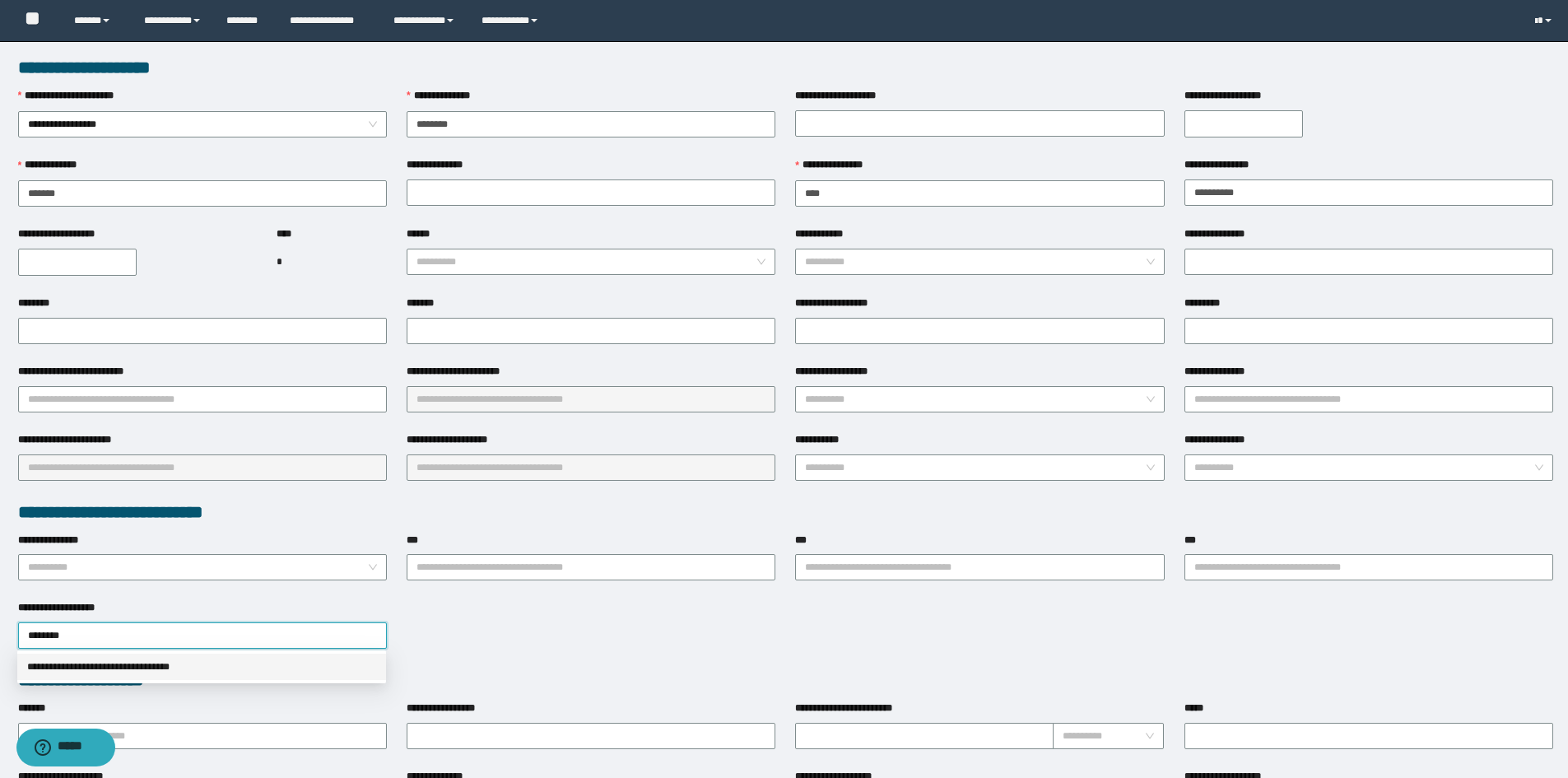 click on "**********" at bounding box center [202, 667] 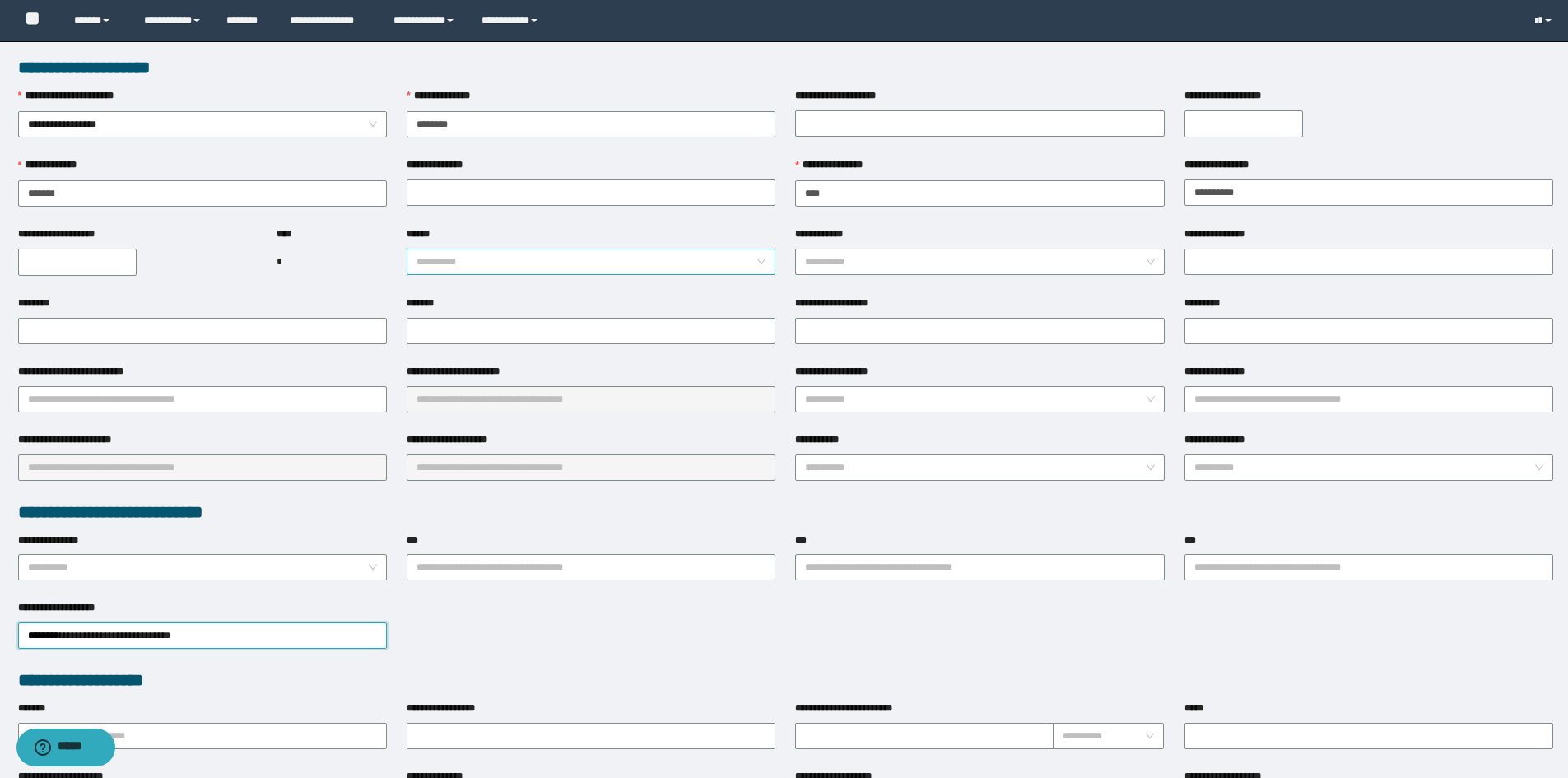 click on "******" at bounding box center (586, 262) 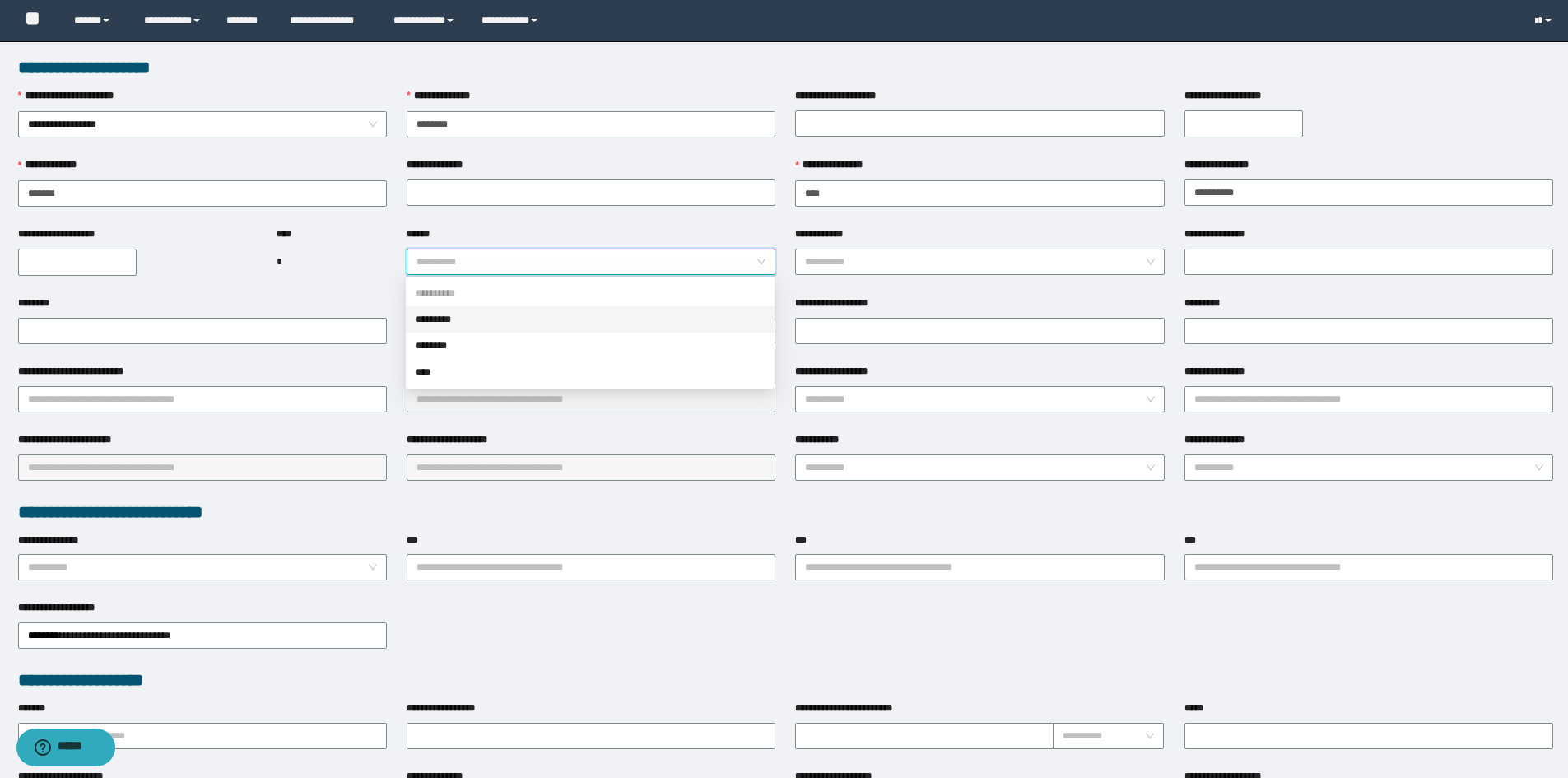 click on "*********" at bounding box center [590, 319] 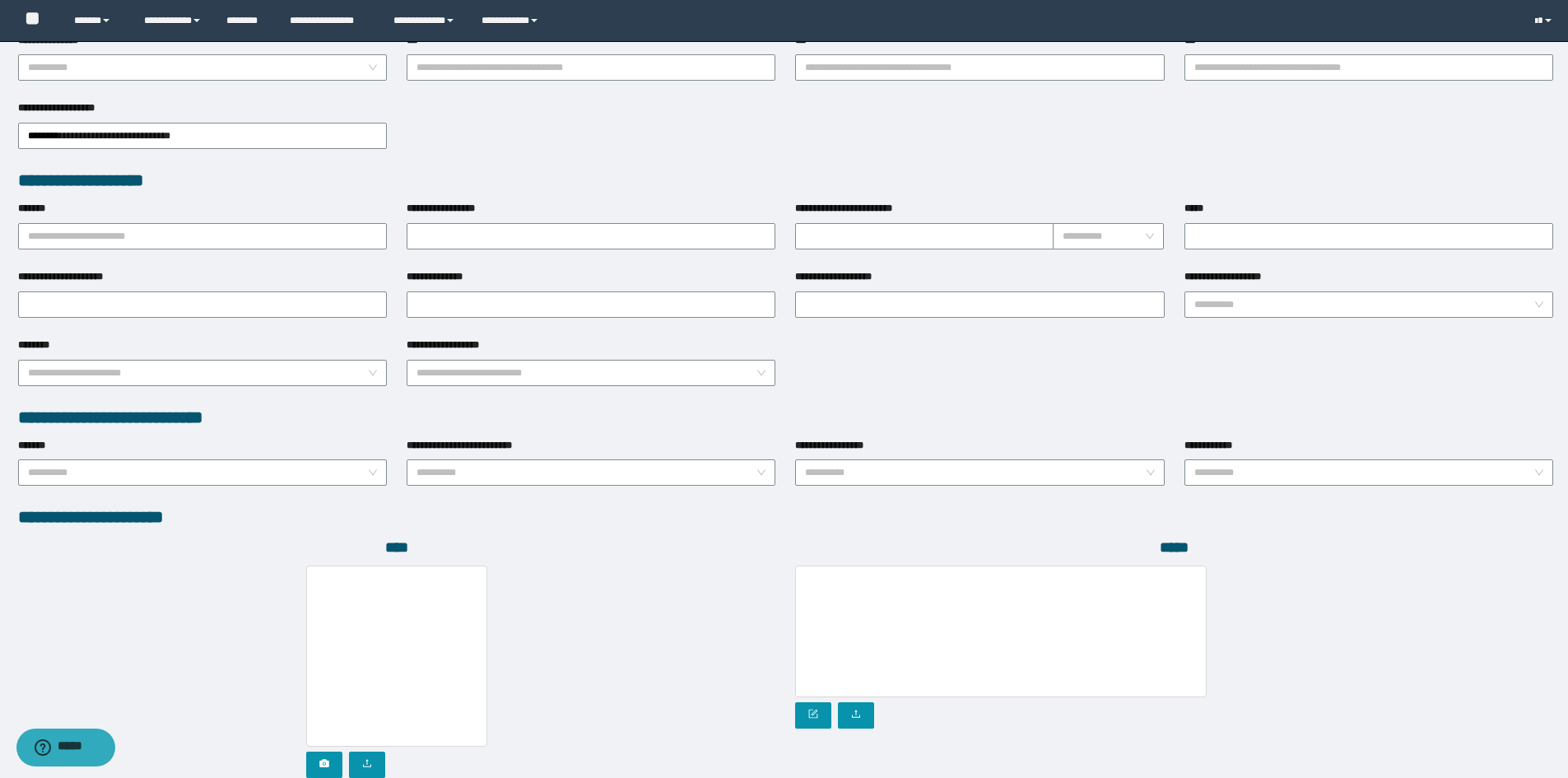 scroll, scrollTop: 624, scrollLeft: 0, axis: vertical 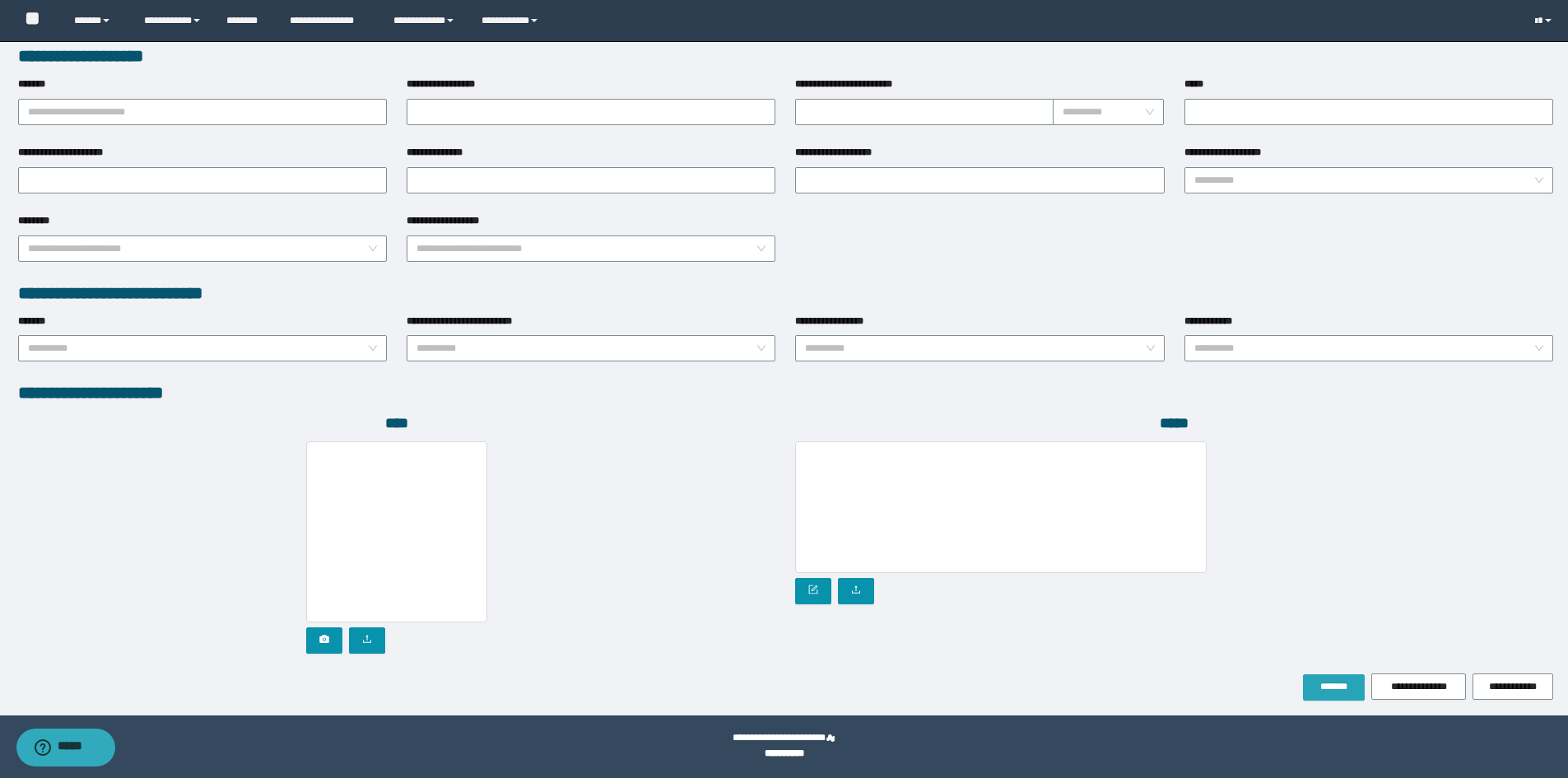 click on "*******" at bounding box center [1333, 687] 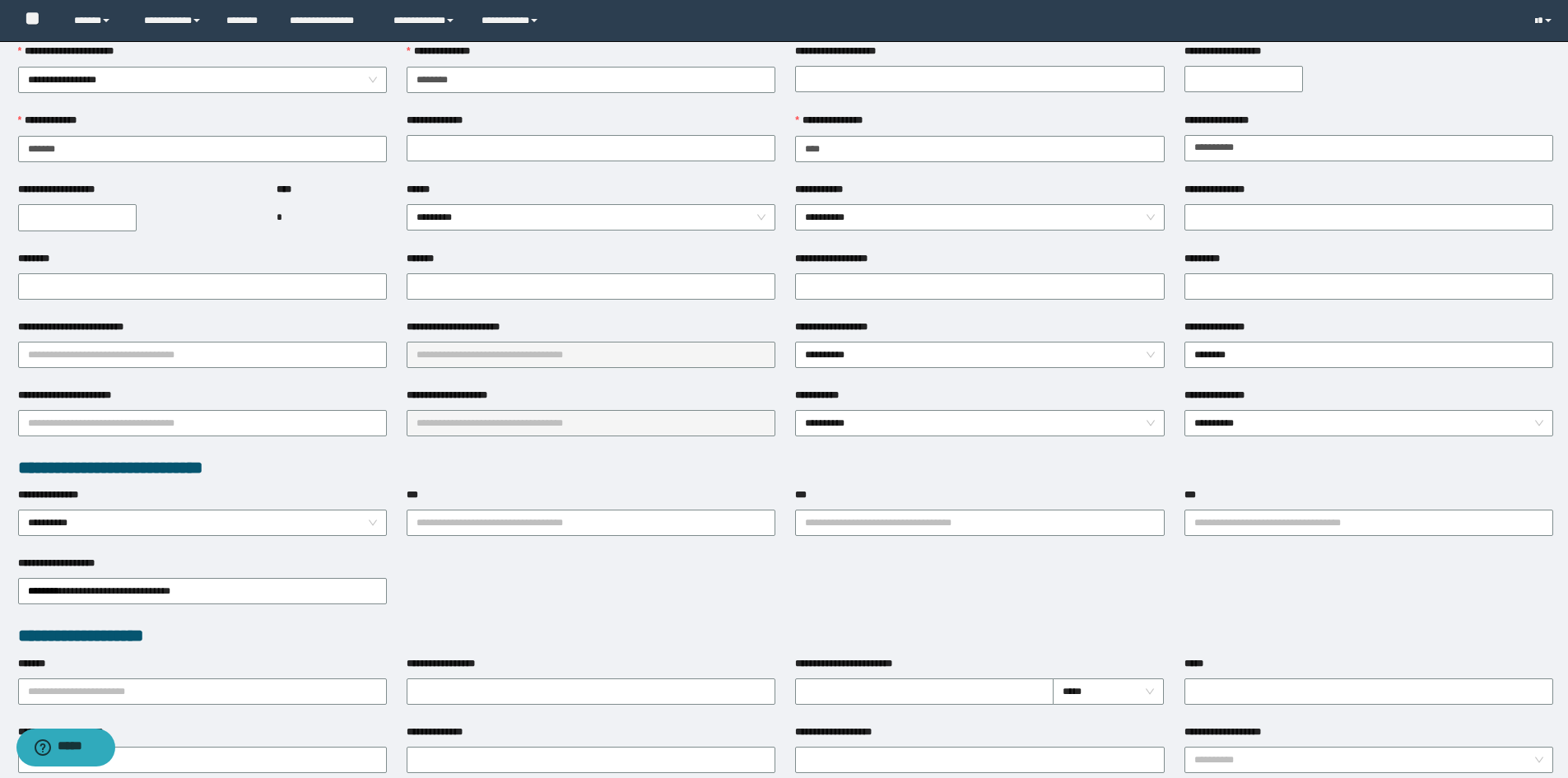 scroll, scrollTop: 0, scrollLeft: 0, axis: both 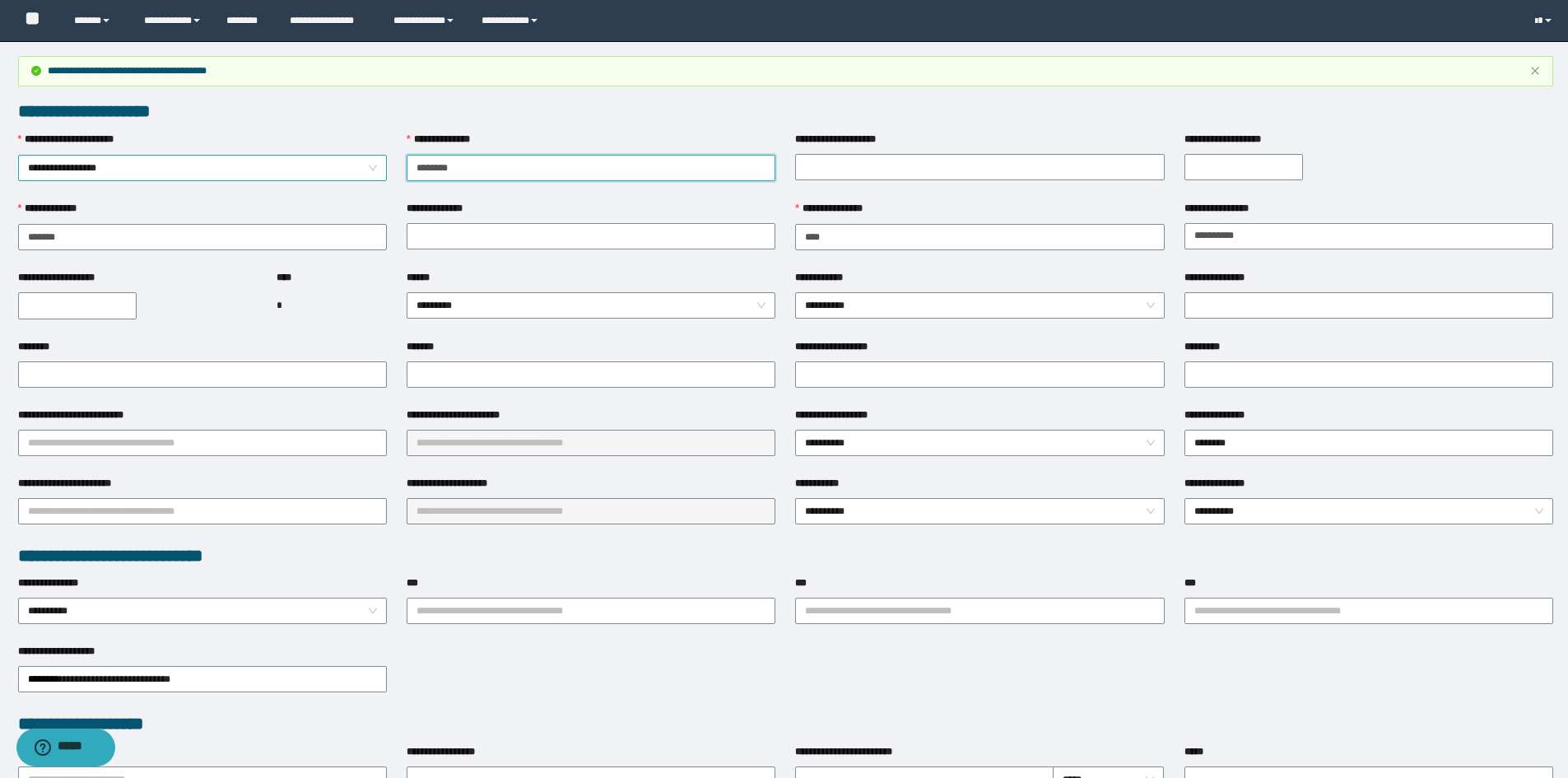 drag, startPoint x: 500, startPoint y: 169, endPoint x: 365, endPoint y: 175, distance: 135.13327 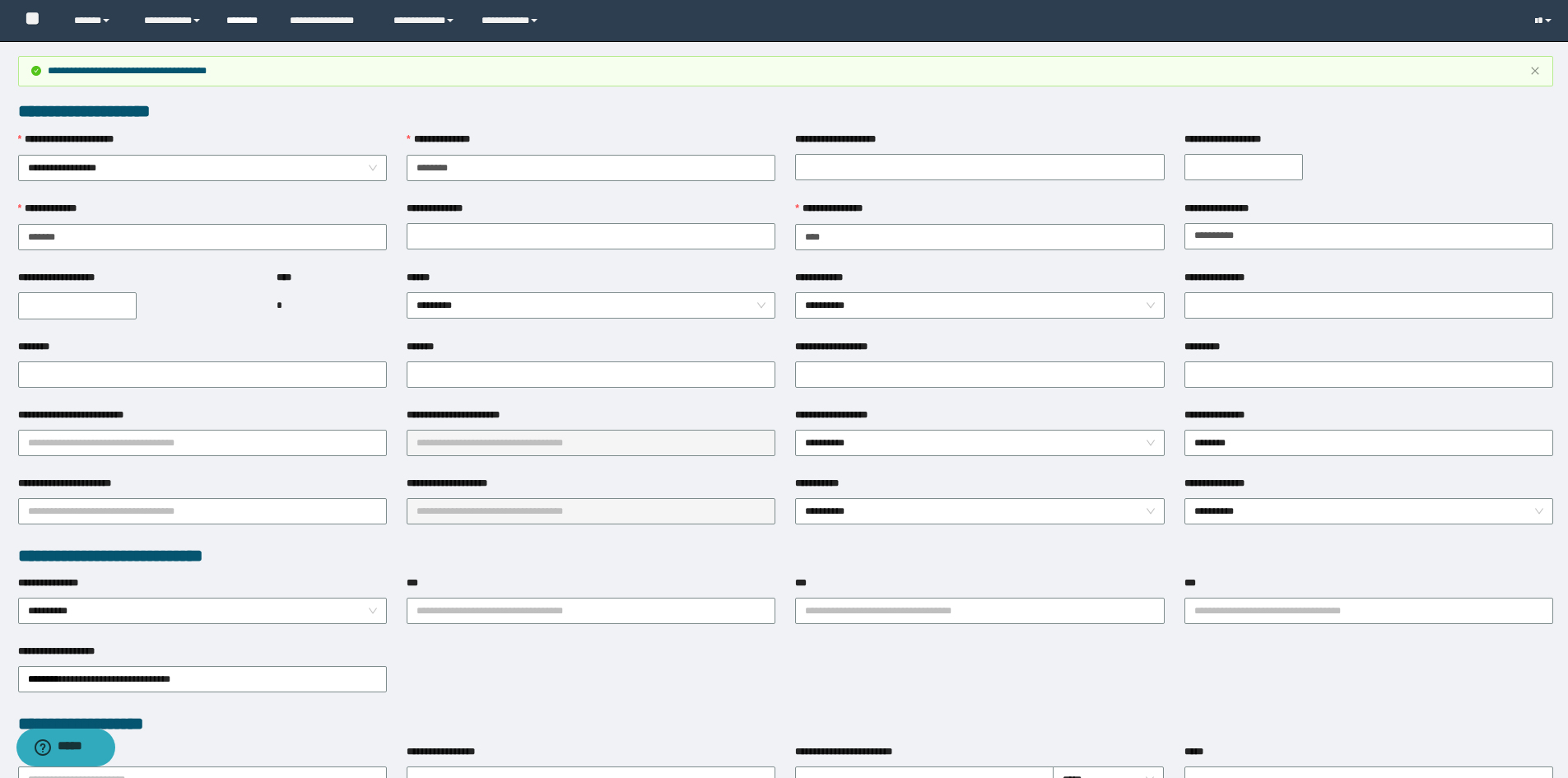 click on "********" at bounding box center [245, 21] 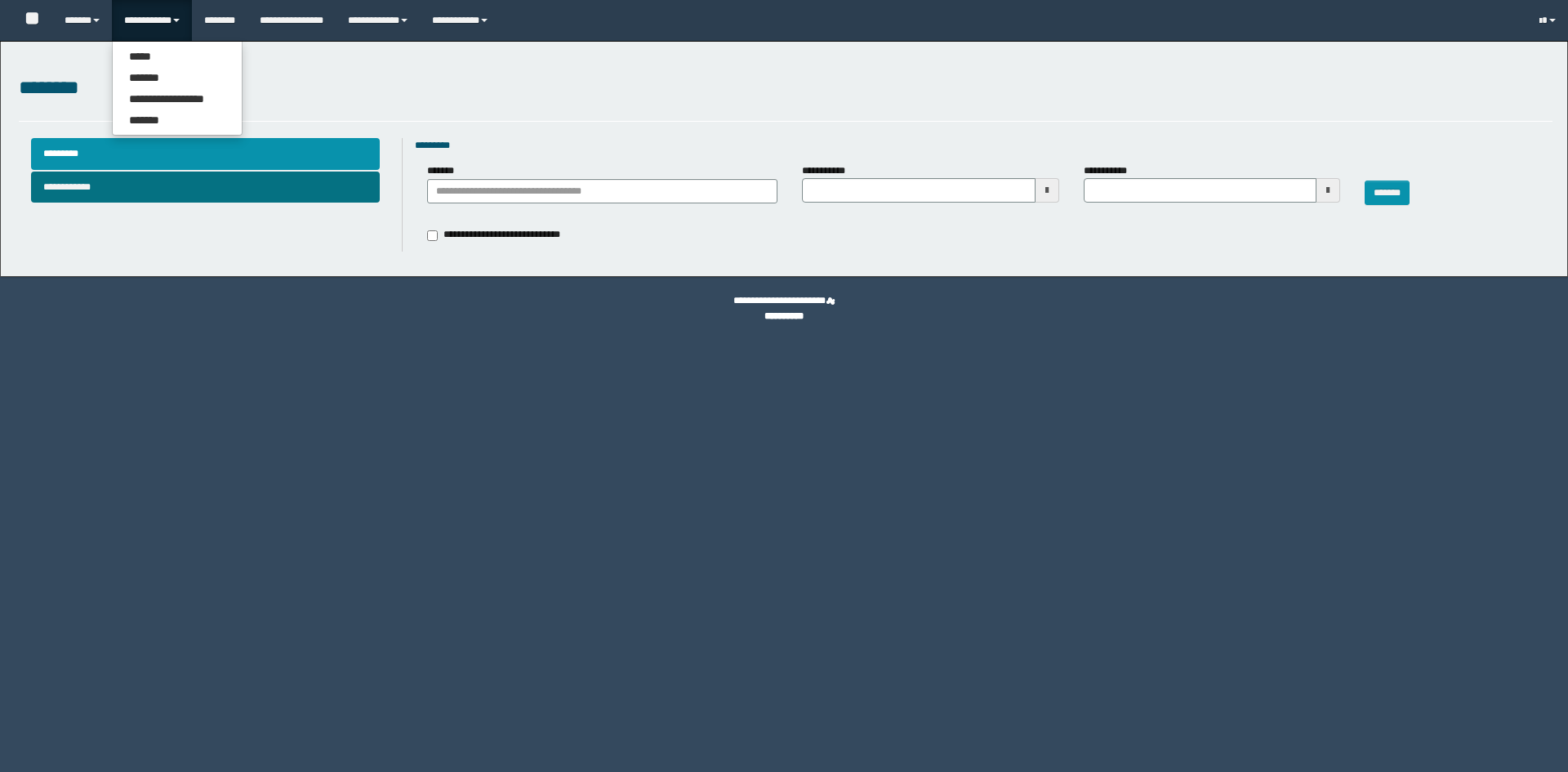 scroll, scrollTop: 0, scrollLeft: 0, axis: both 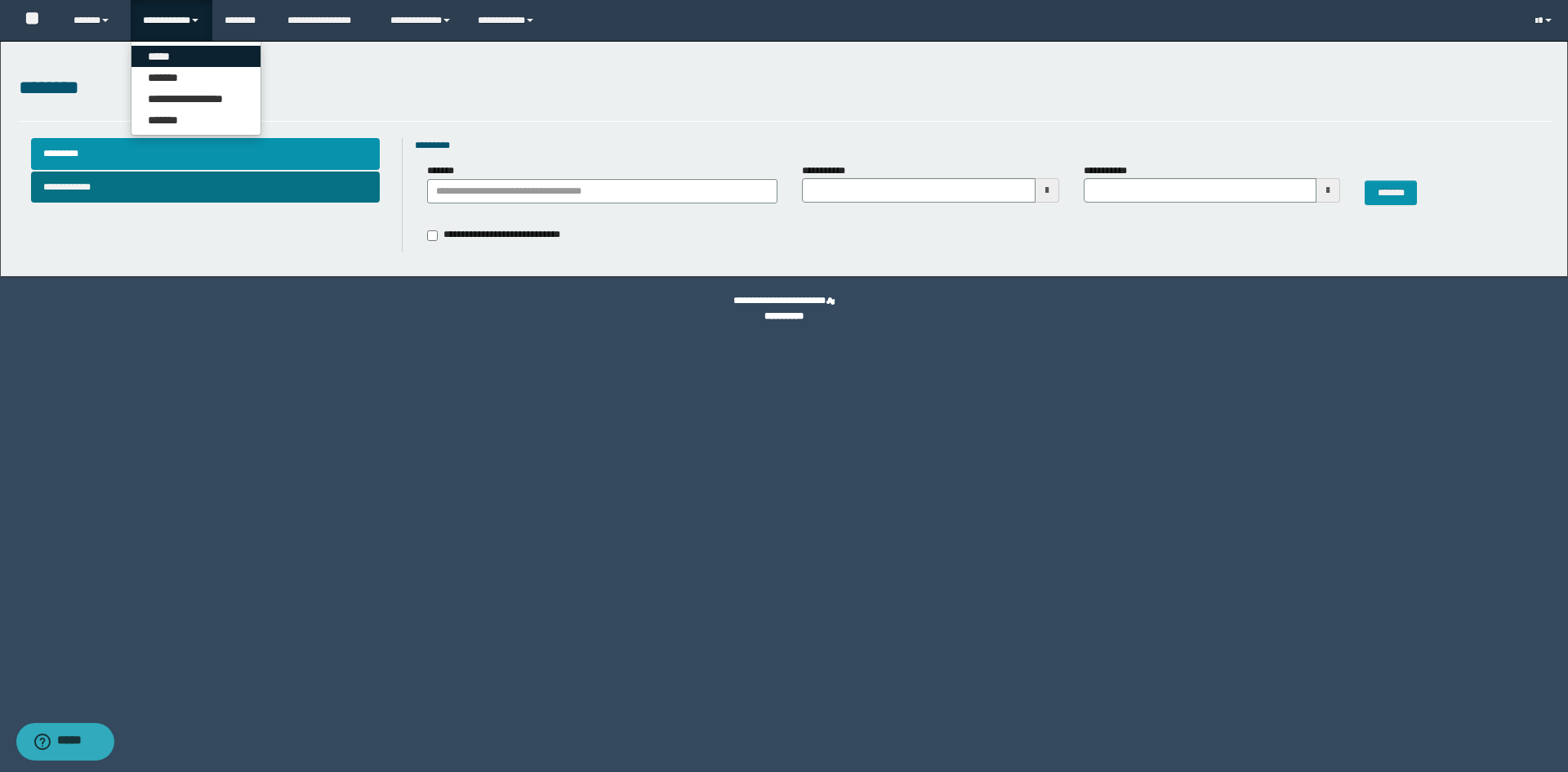 click on "*****" at bounding box center [196, 56] 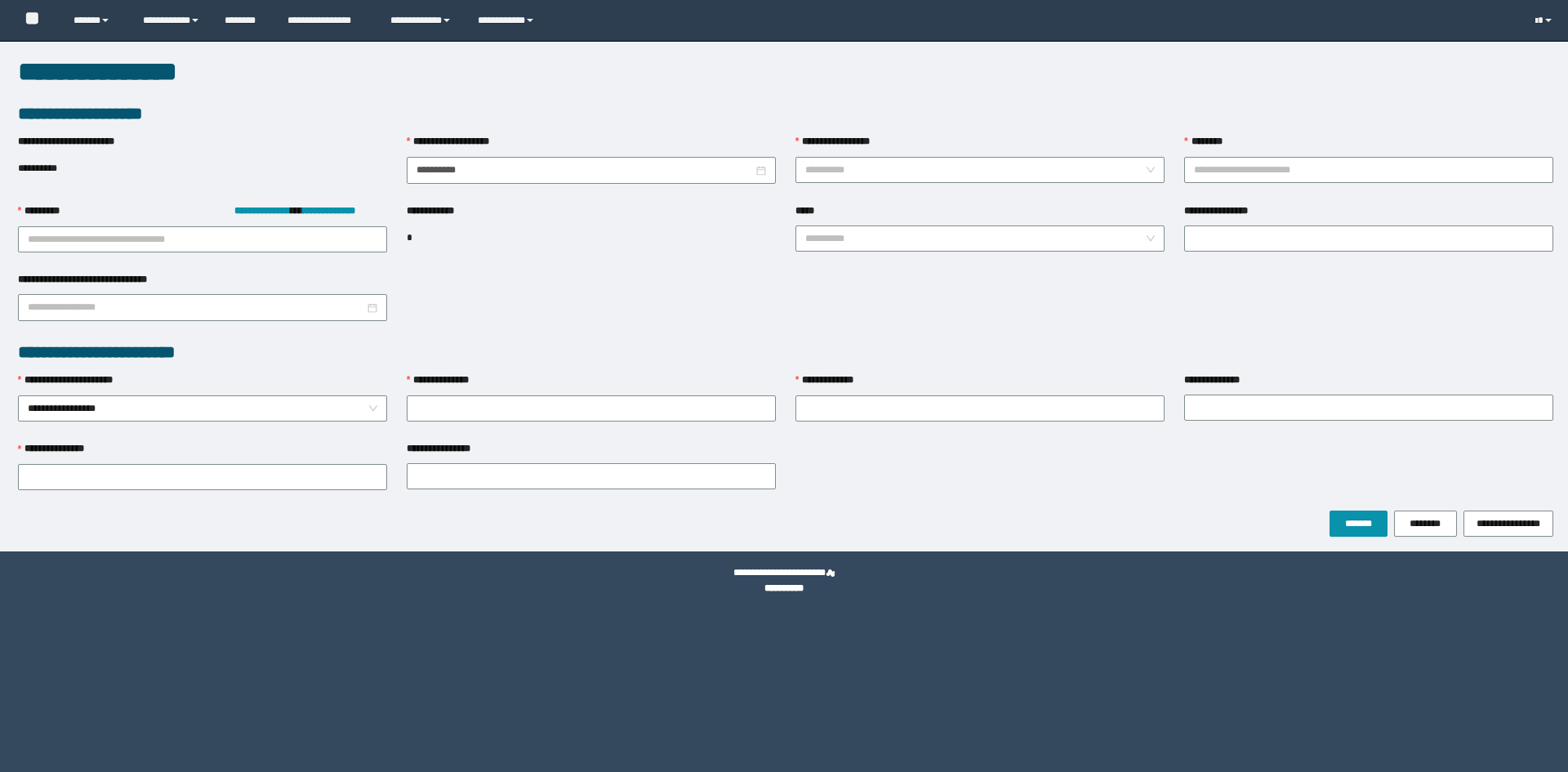 scroll, scrollTop: 0, scrollLeft: 0, axis: both 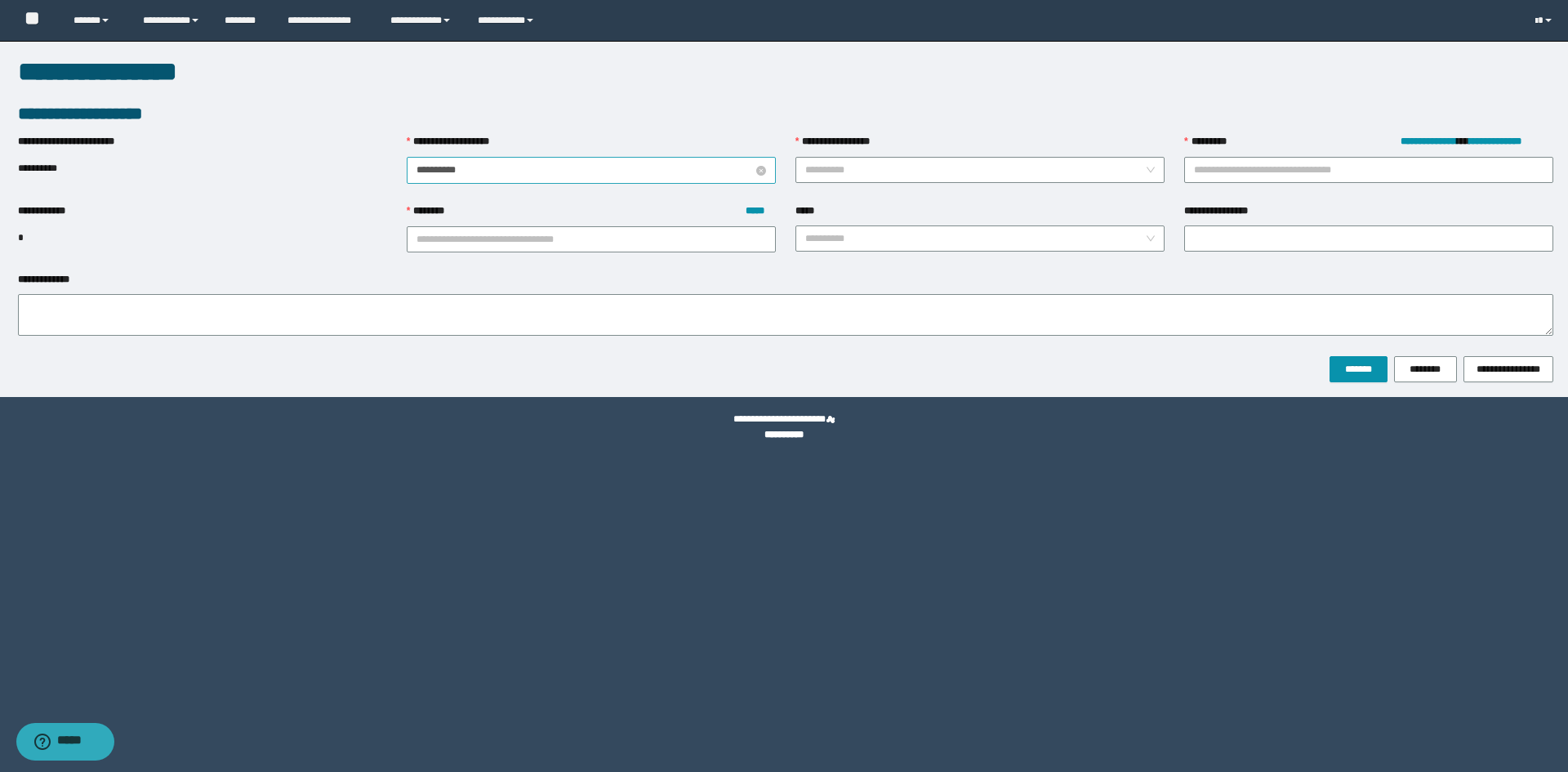 click on "**********" at bounding box center (585, 170) 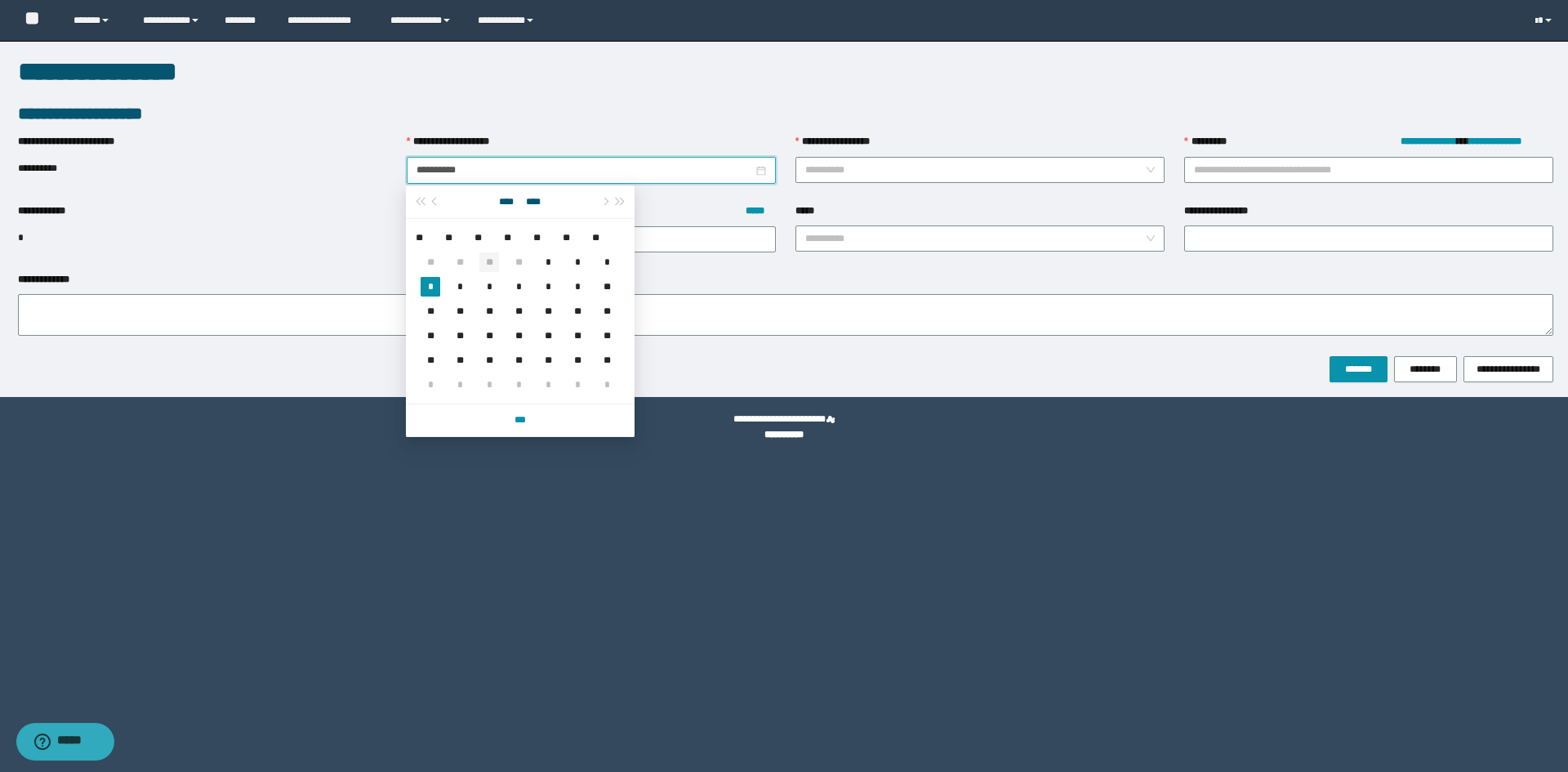type on "**********" 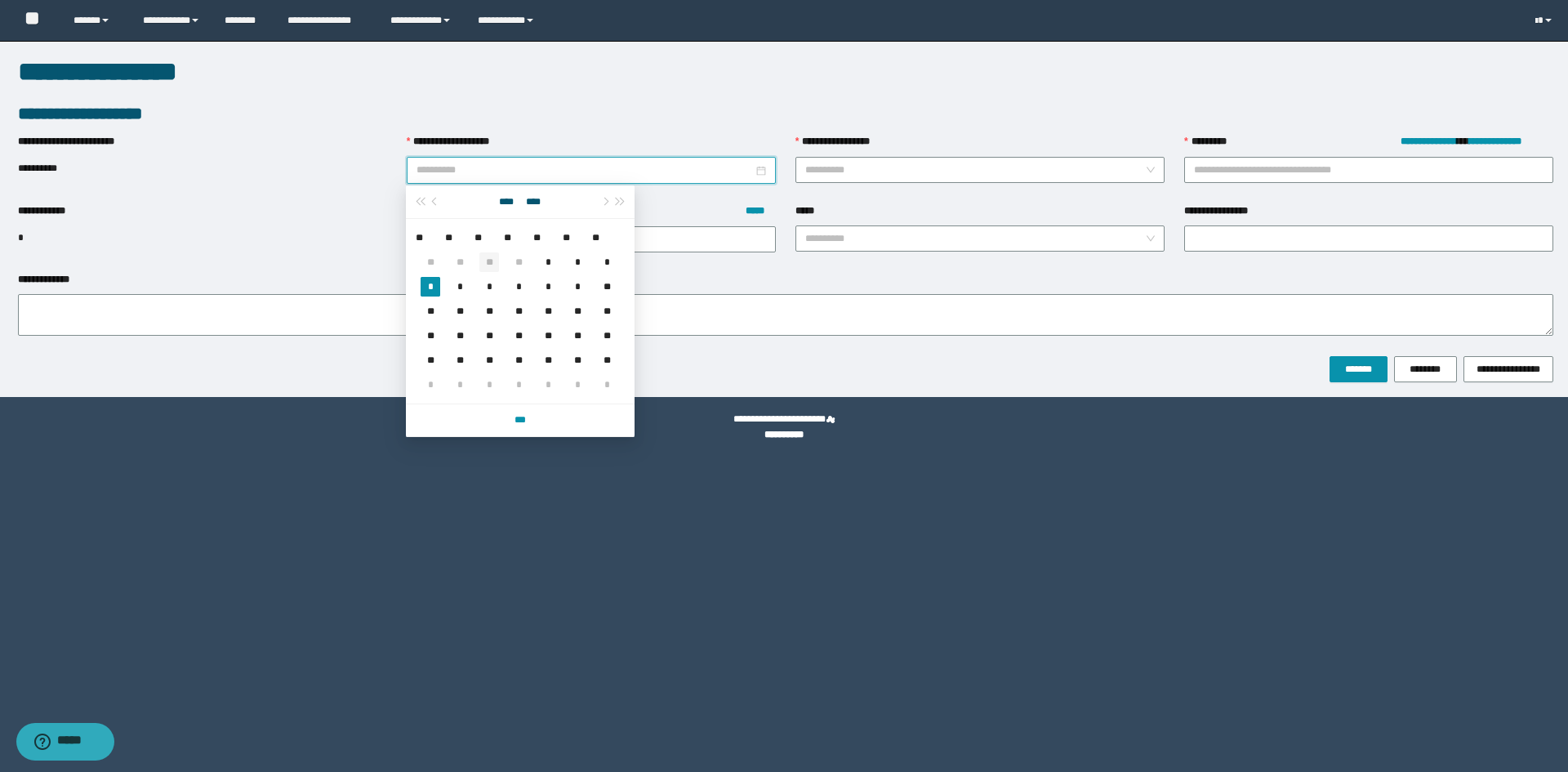 click on "**" at bounding box center [489, 262] 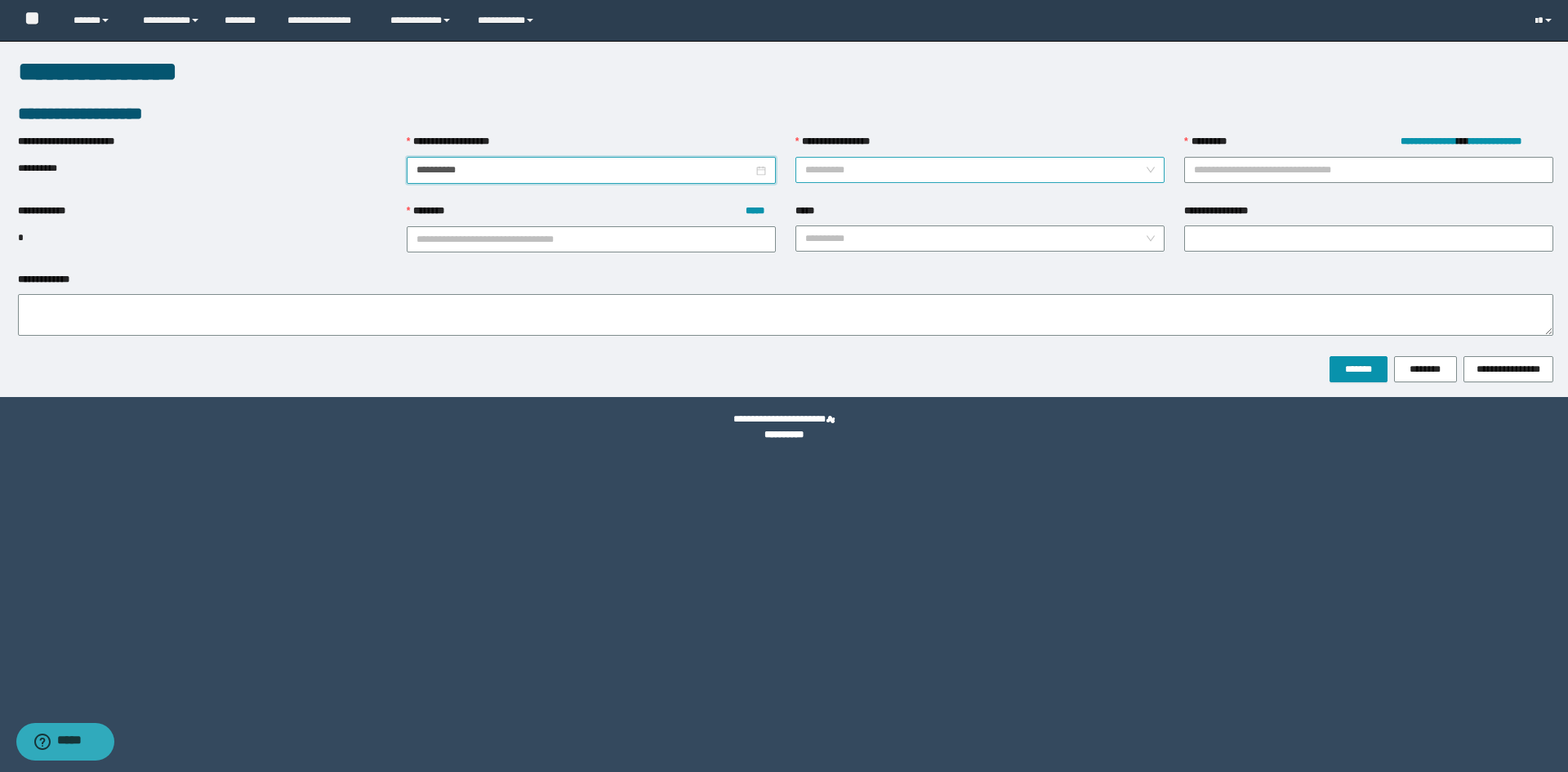 click on "**********" at bounding box center (975, 170) 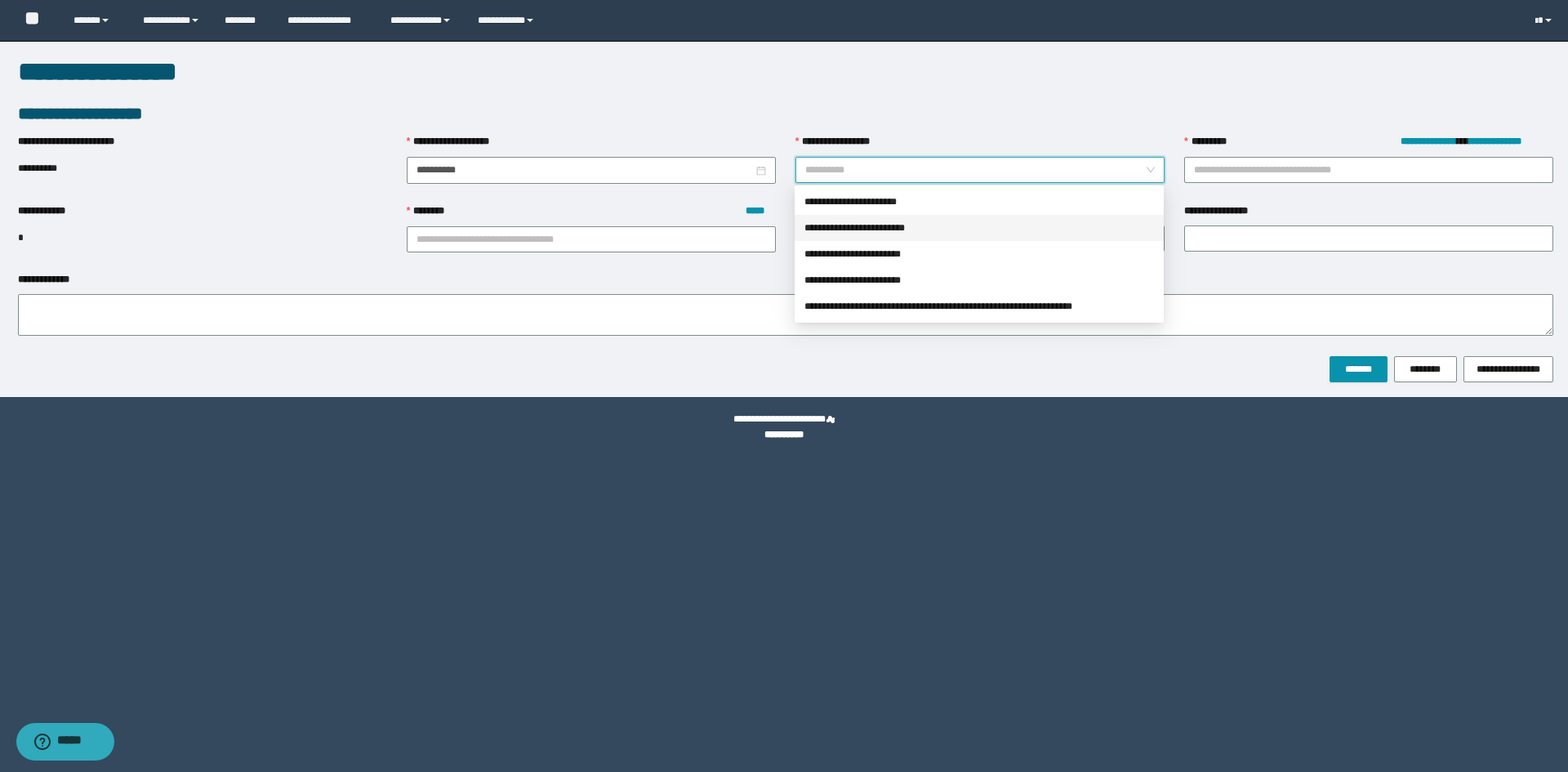 click on "**********" at bounding box center (979, 228) 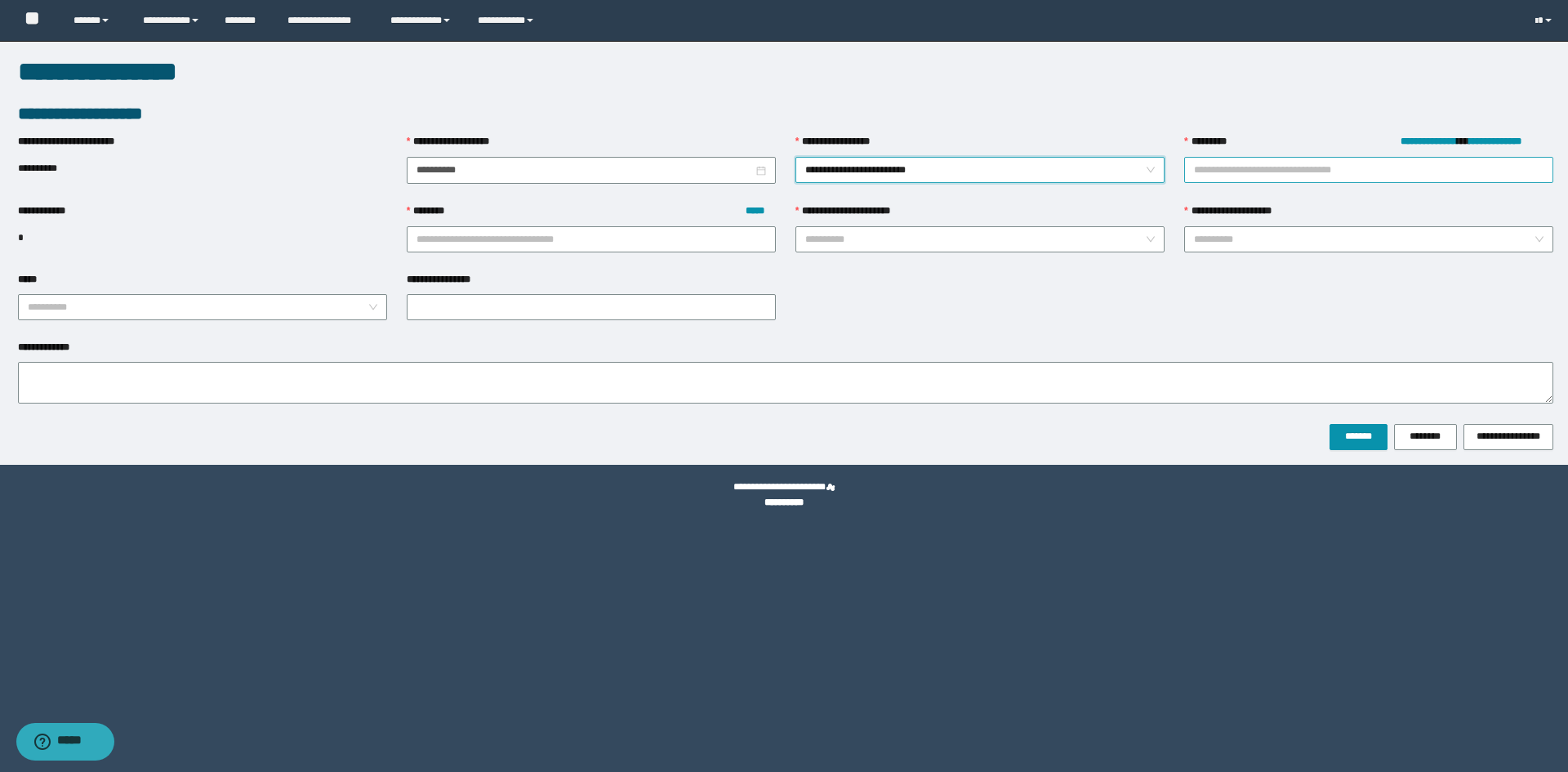 click on "**********" at bounding box center (1369, 170) 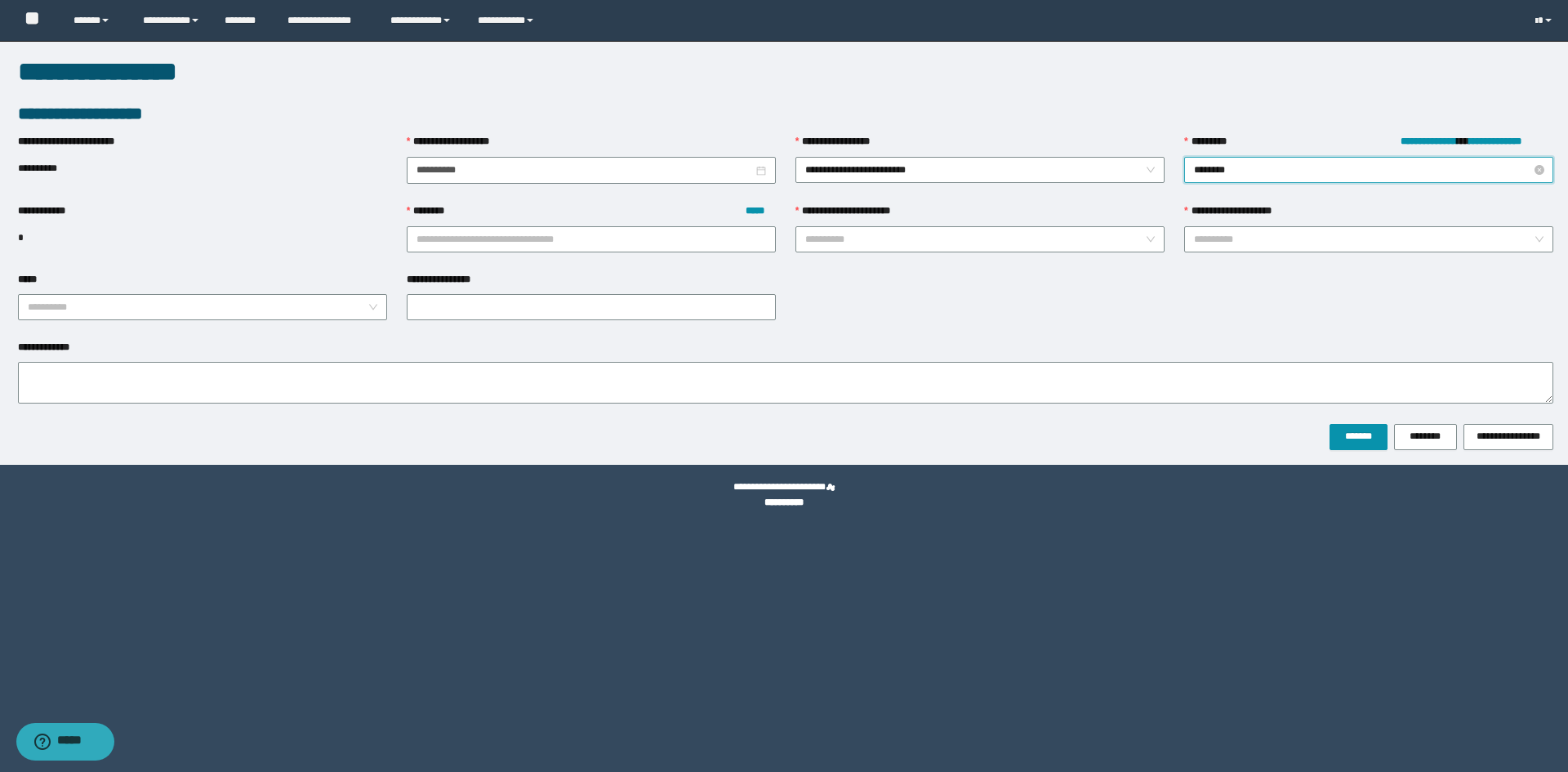 type on "*********" 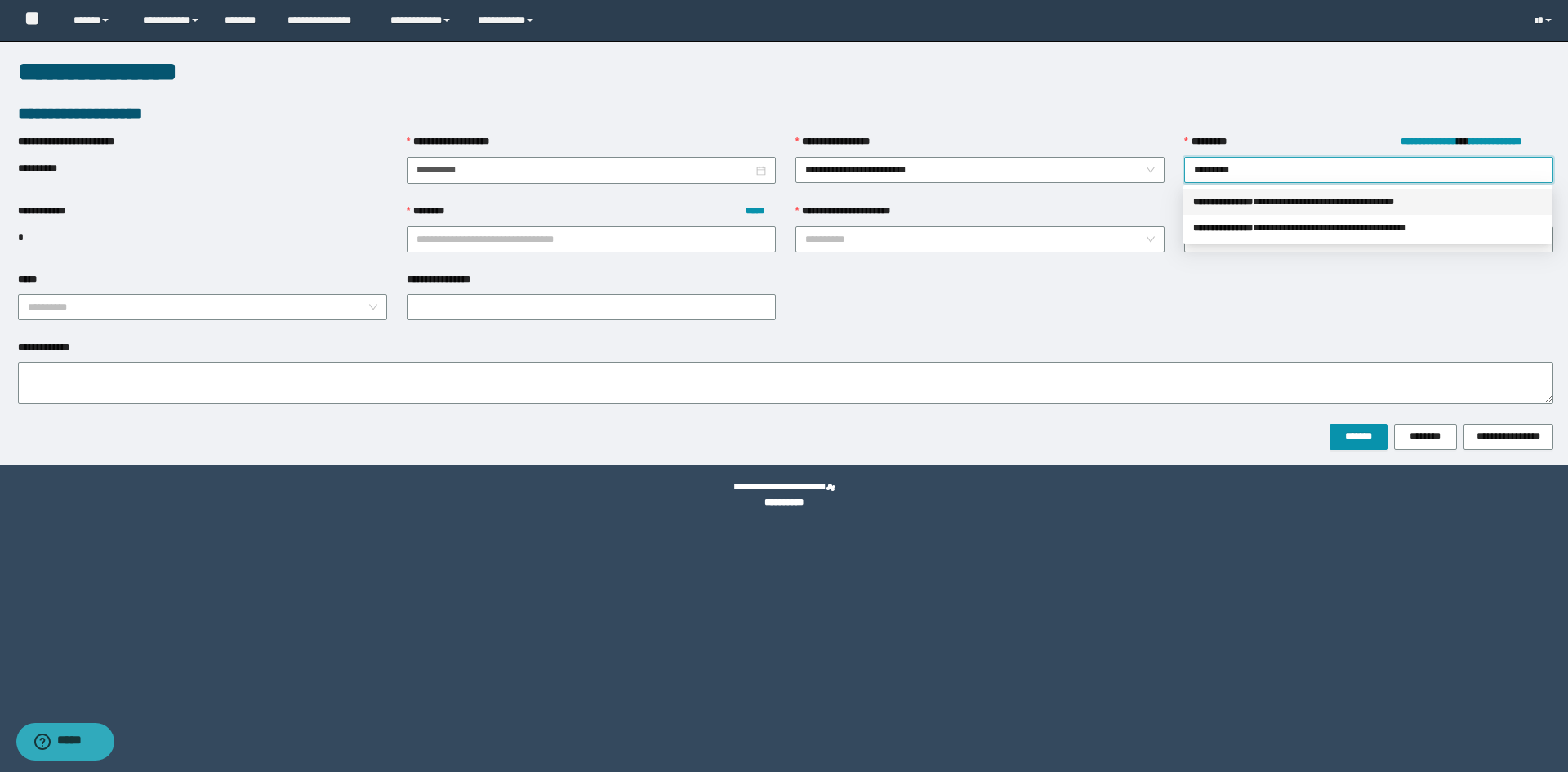 click on "**********" at bounding box center [1368, 202] 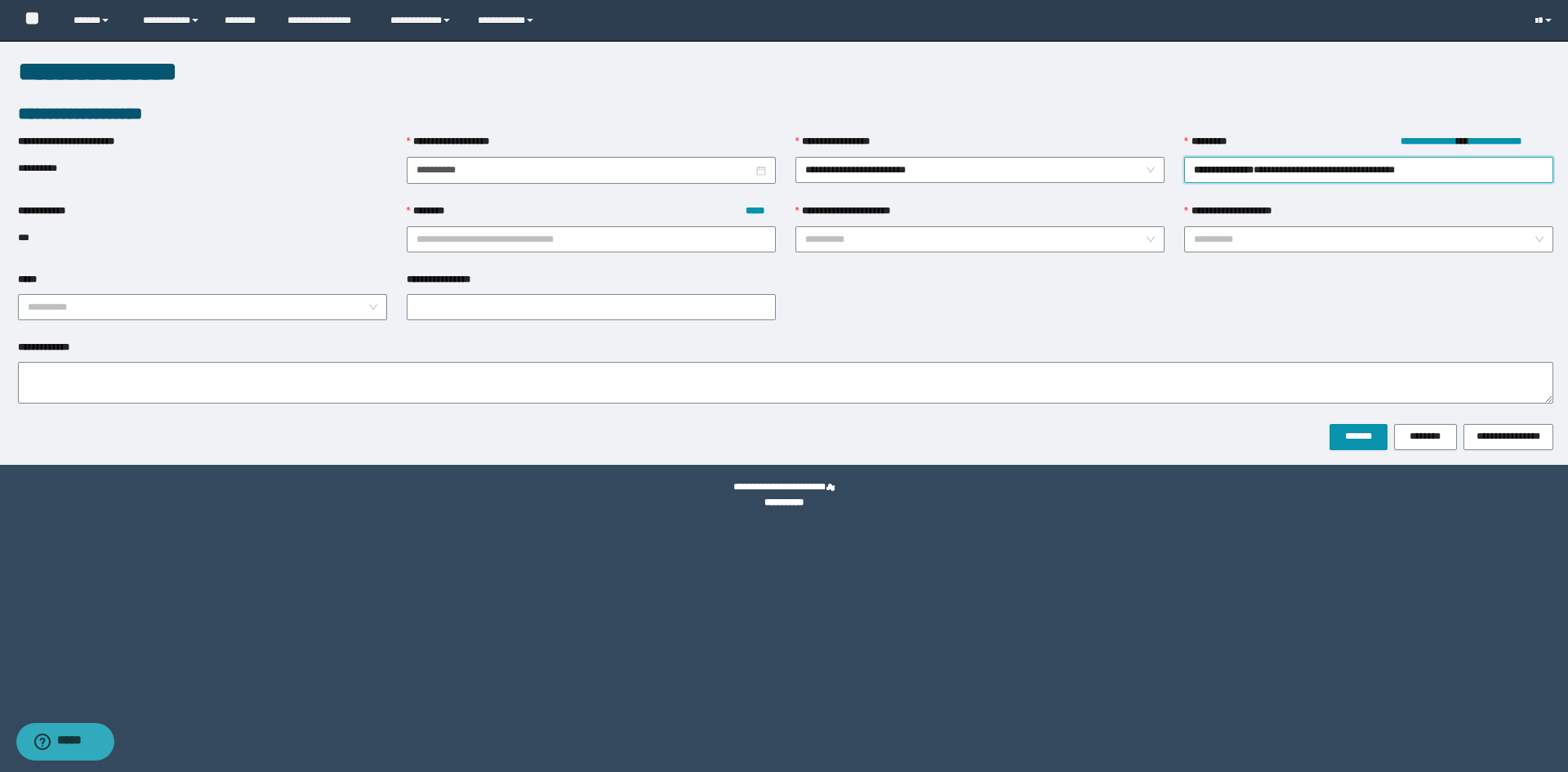click on "**********" at bounding box center (591, 238) 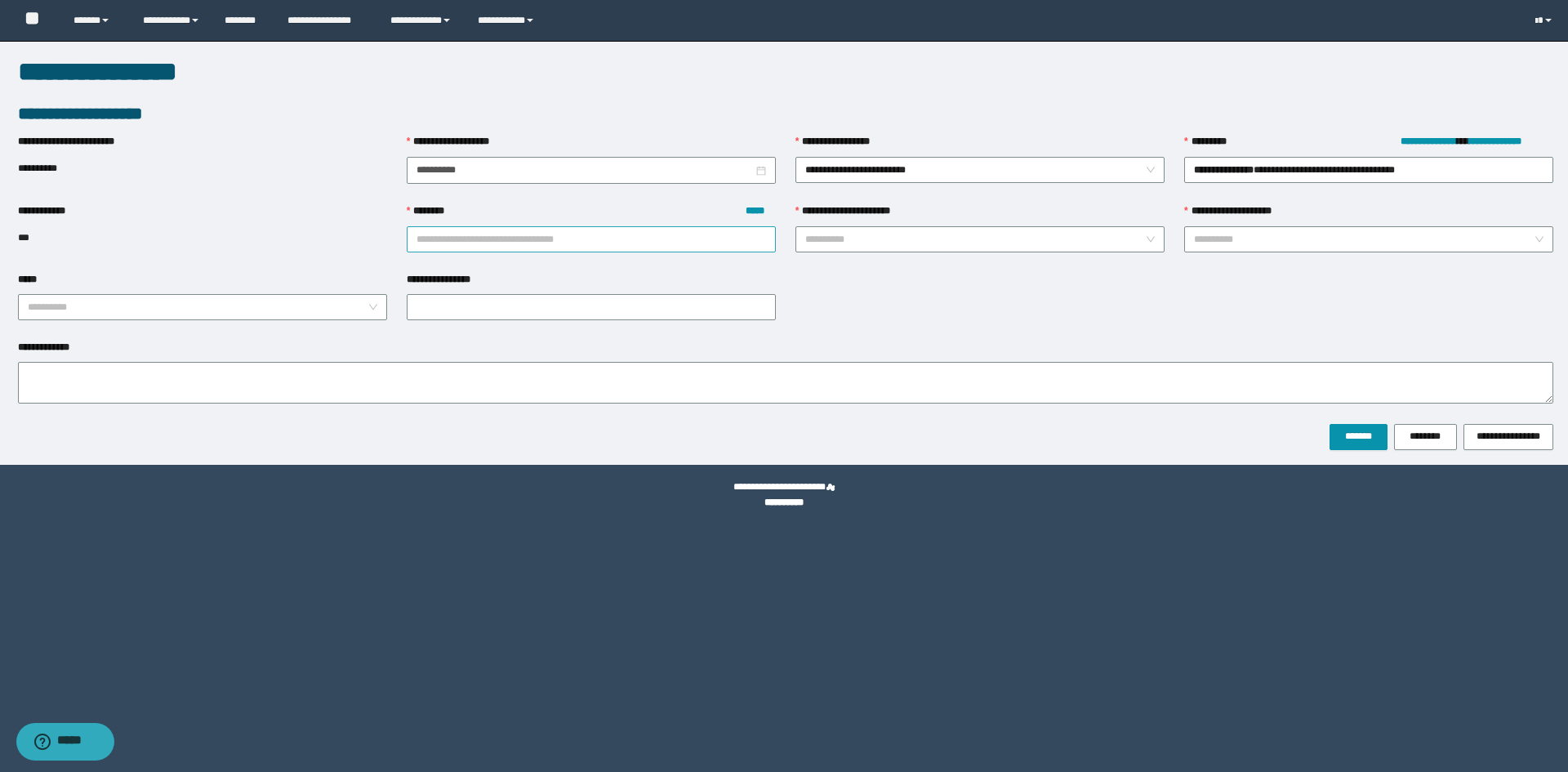 click on "******** *****" at bounding box center (591, 239) 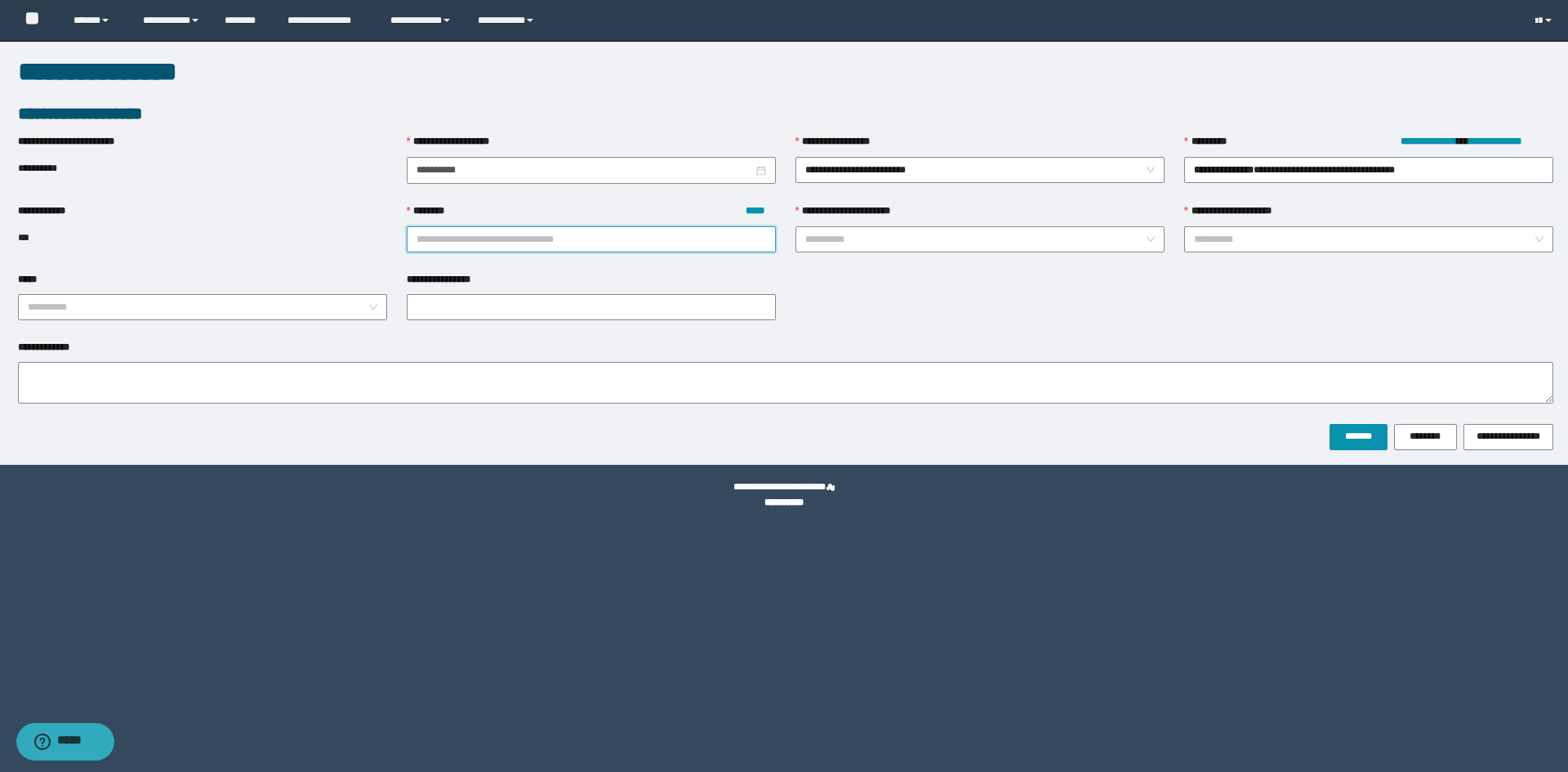 paste on "********" 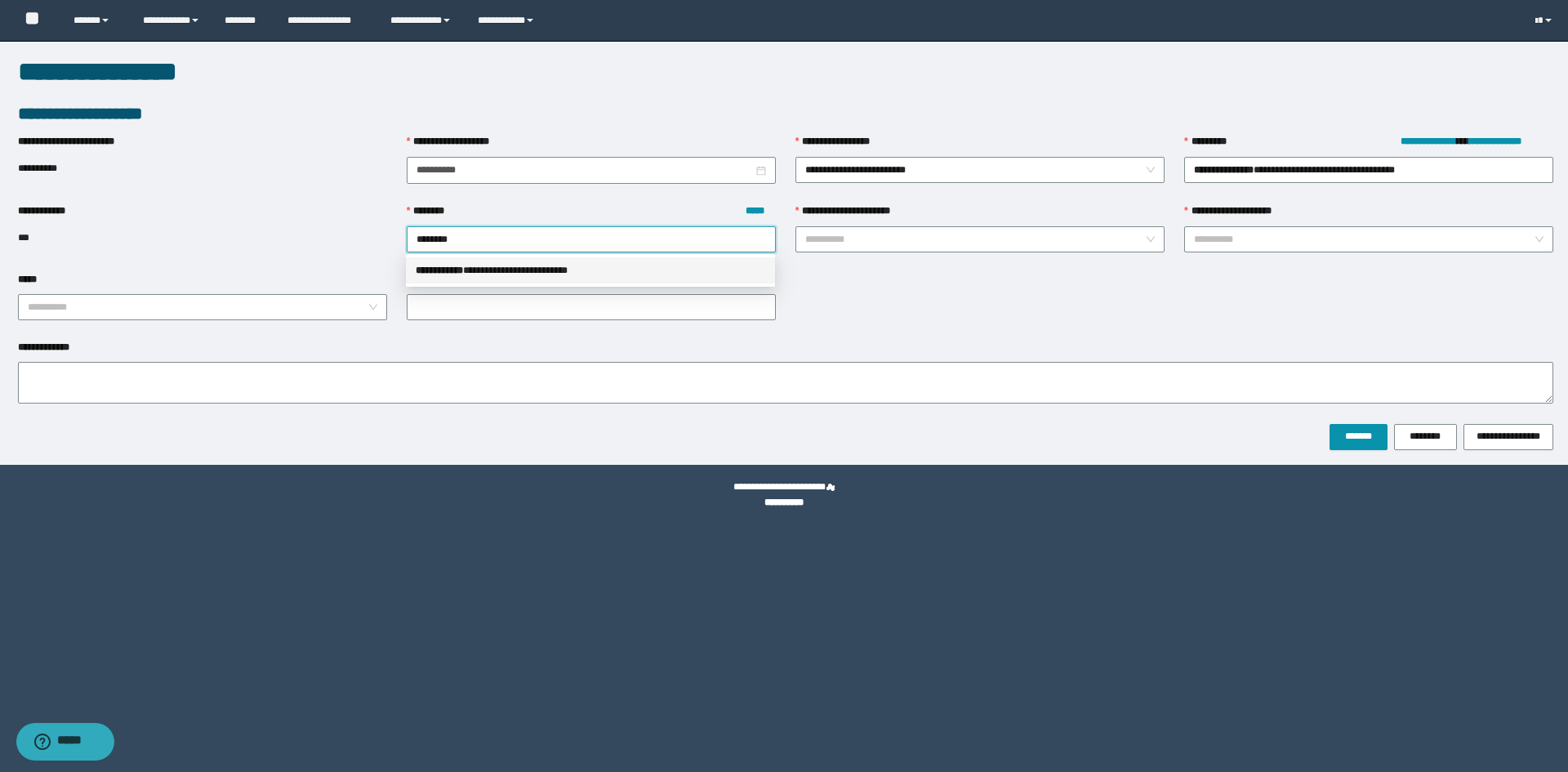 click on "**********" at bounding box center [590, 270] 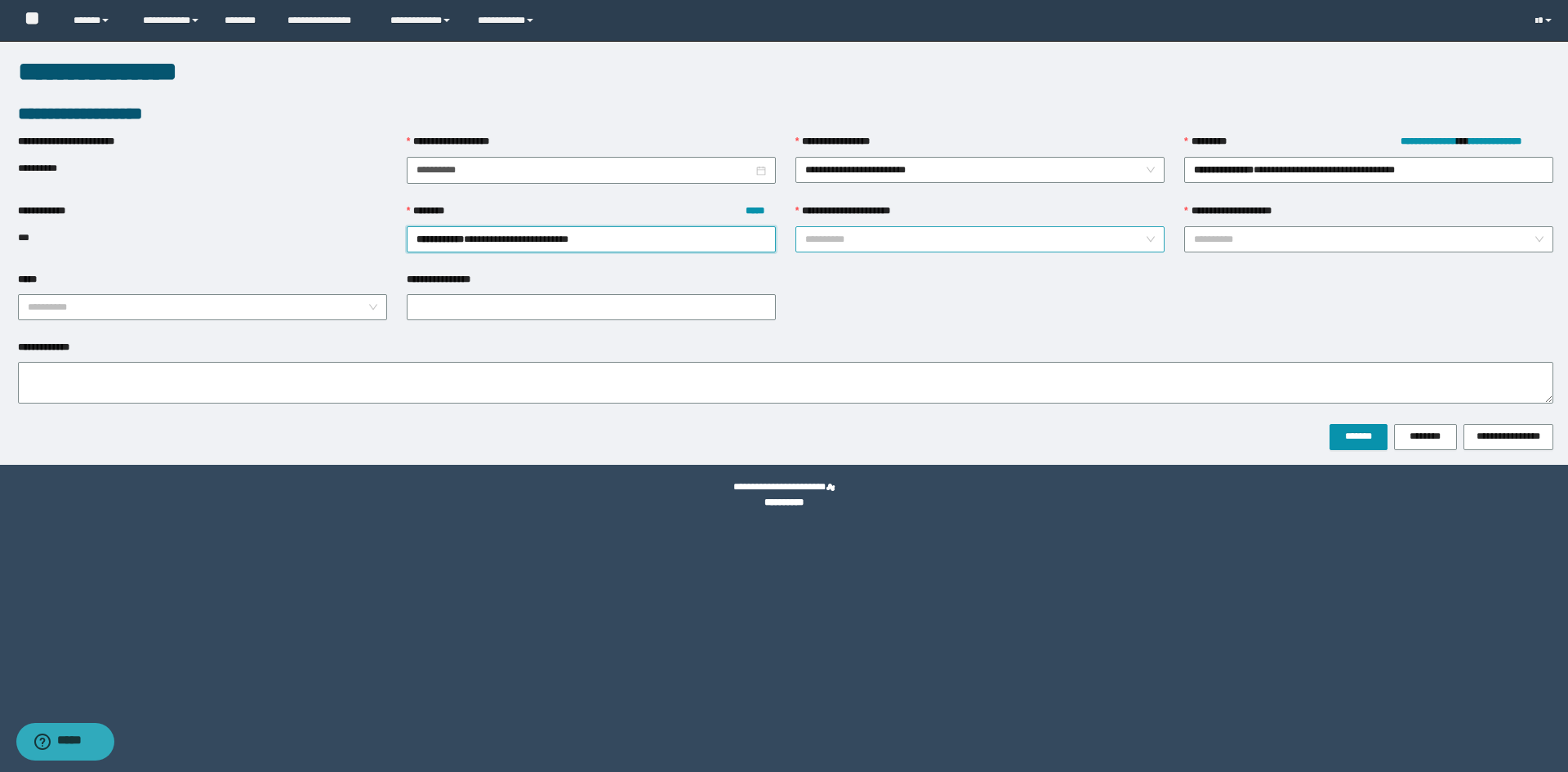 click on "**********" at bounding box center (975, 239) 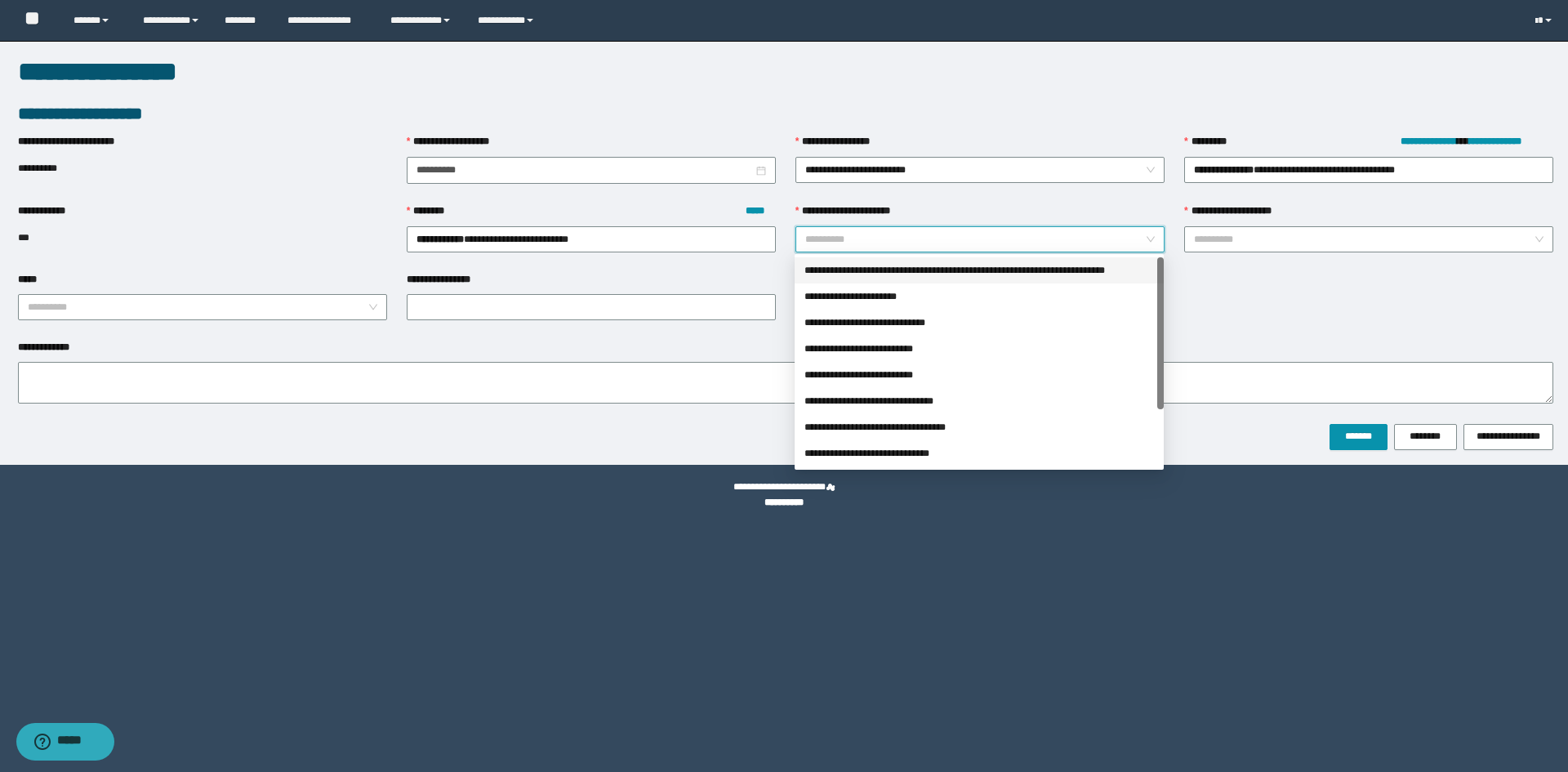 click on "**********" at bounding box center (979, 270) 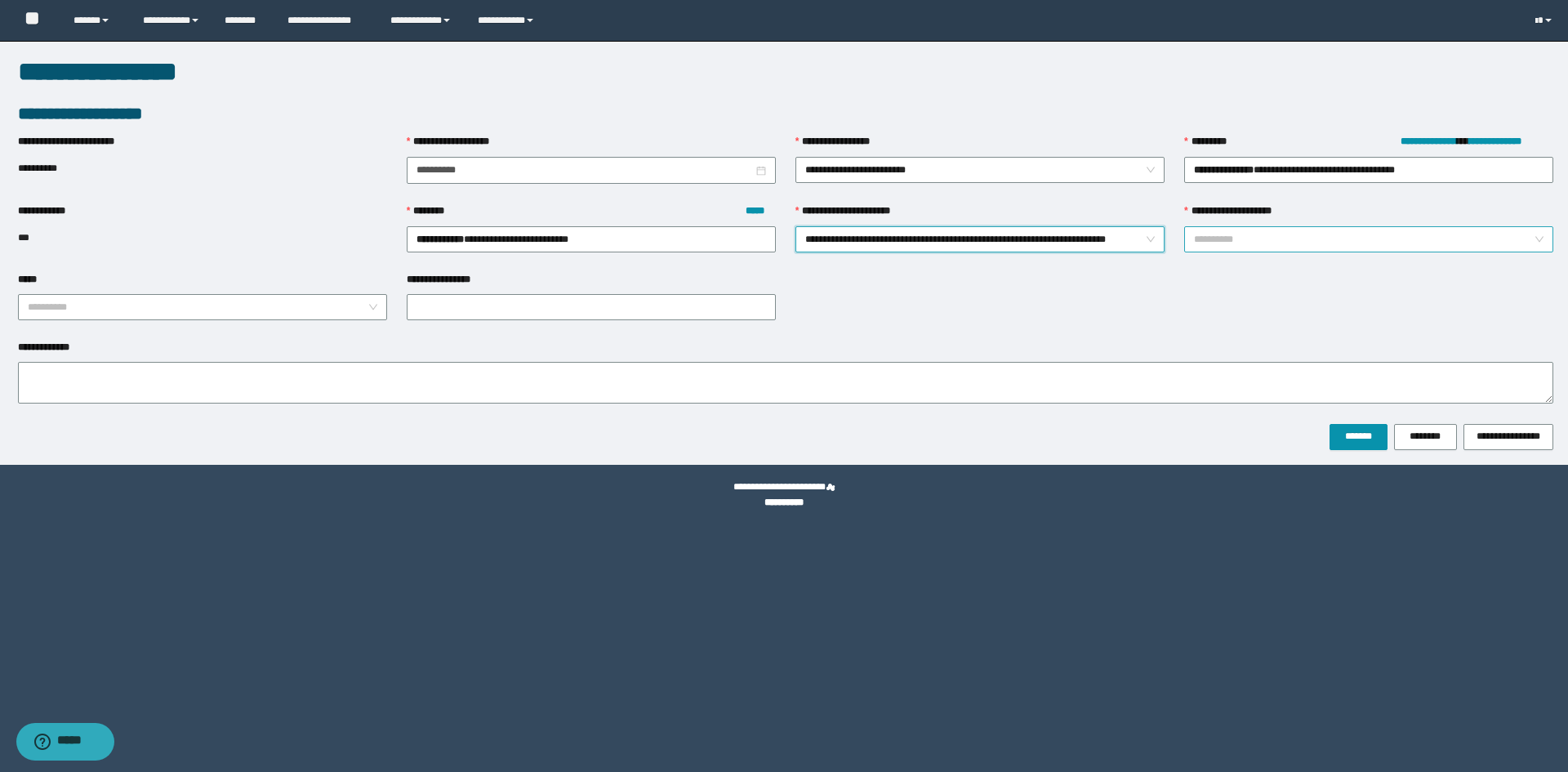 click on "**********" at bounding box center [1364, 239] 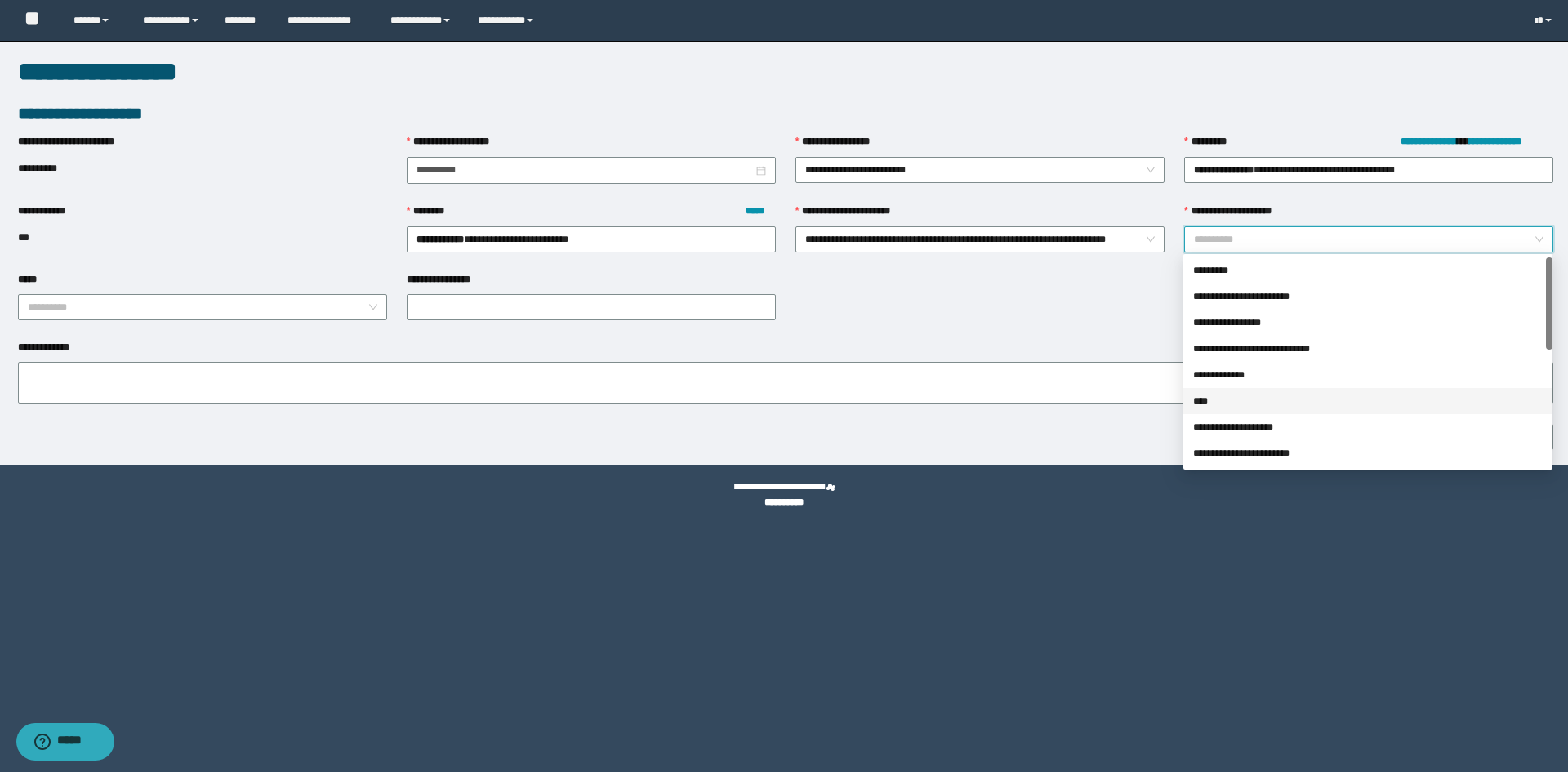 click on "****" at bounding box center (1368, 401) 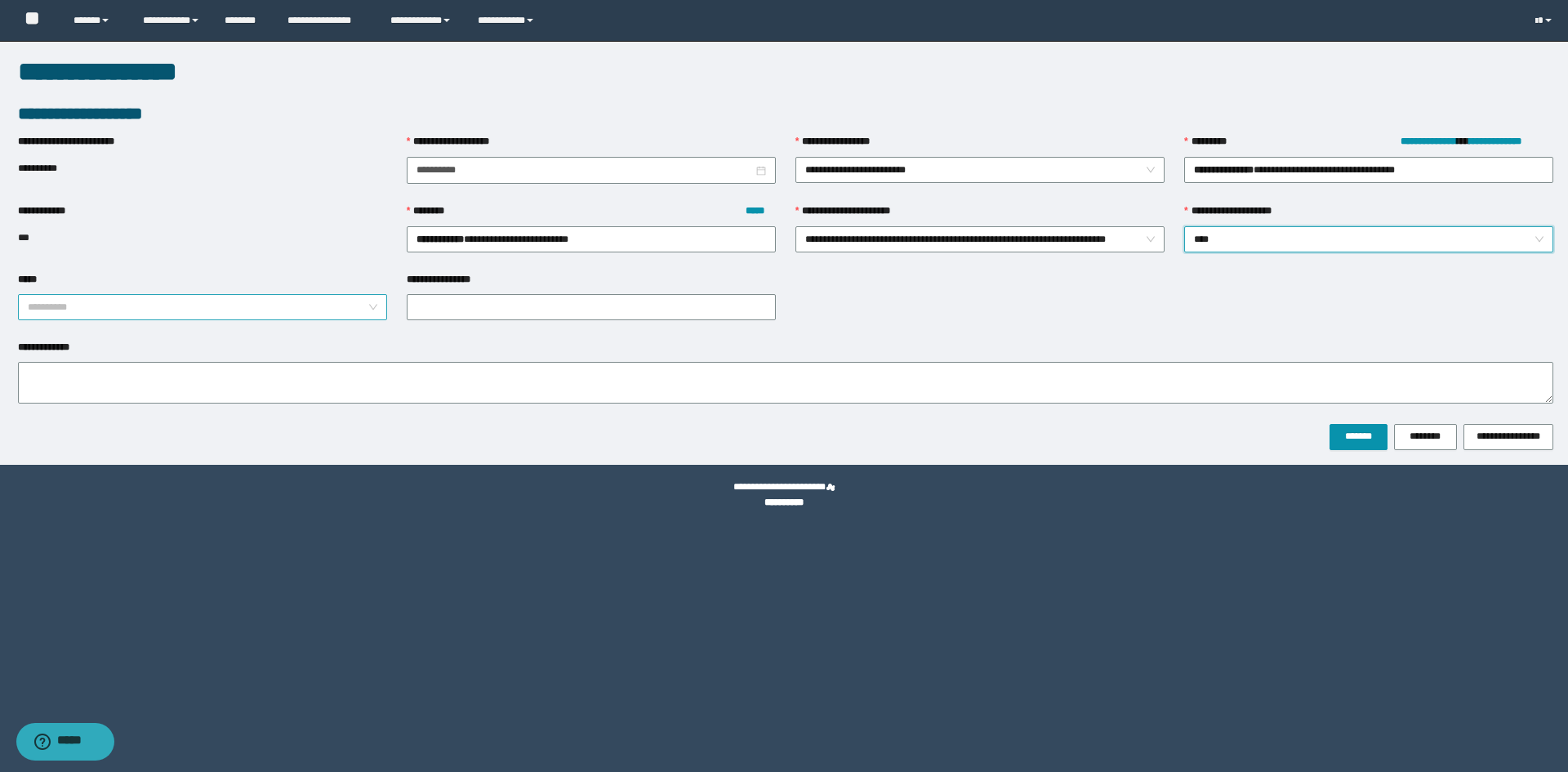 click on "*****" at bounding box center (198, 307) 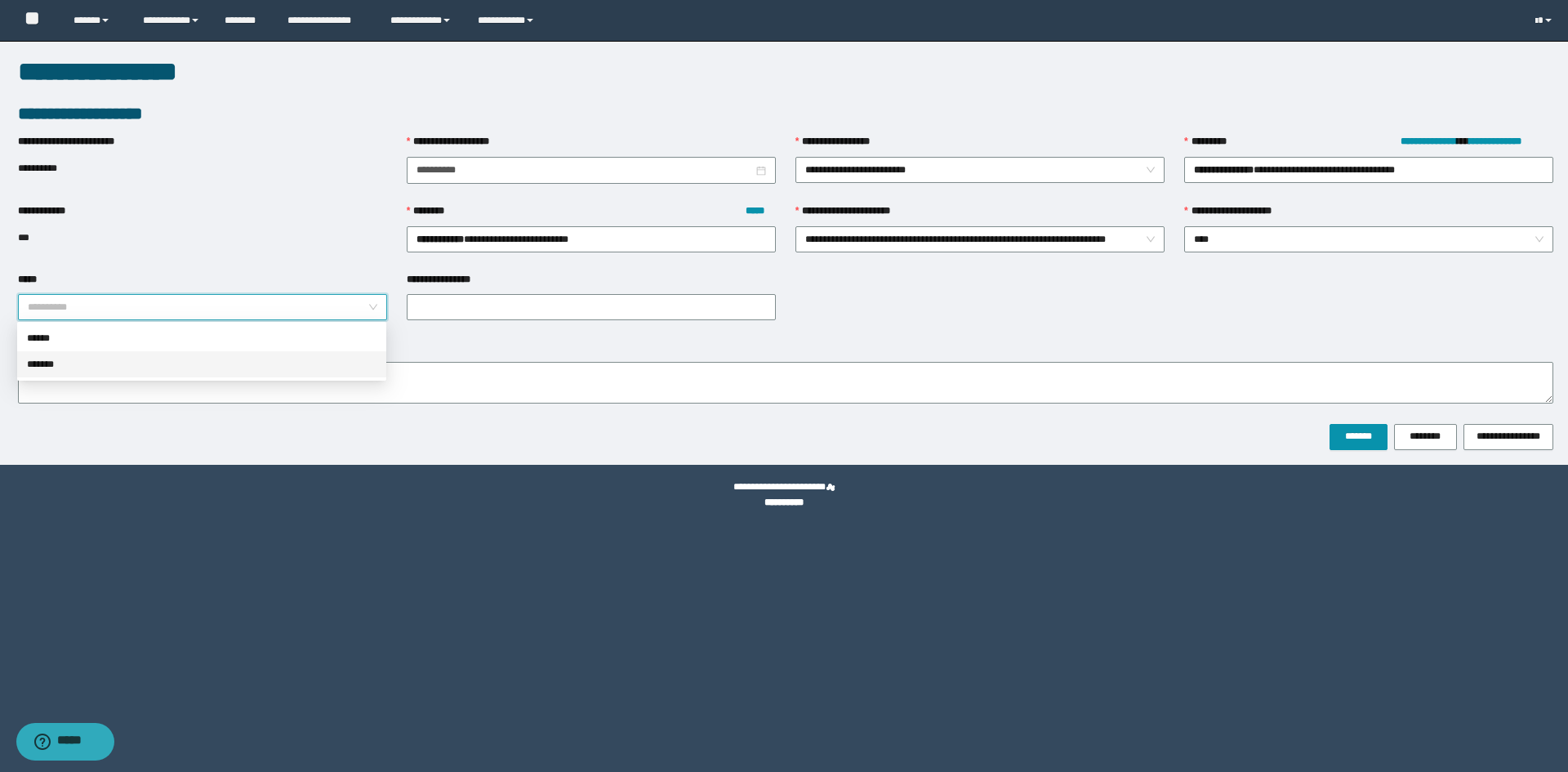 click on "*******" at bounding box center [202, 364] 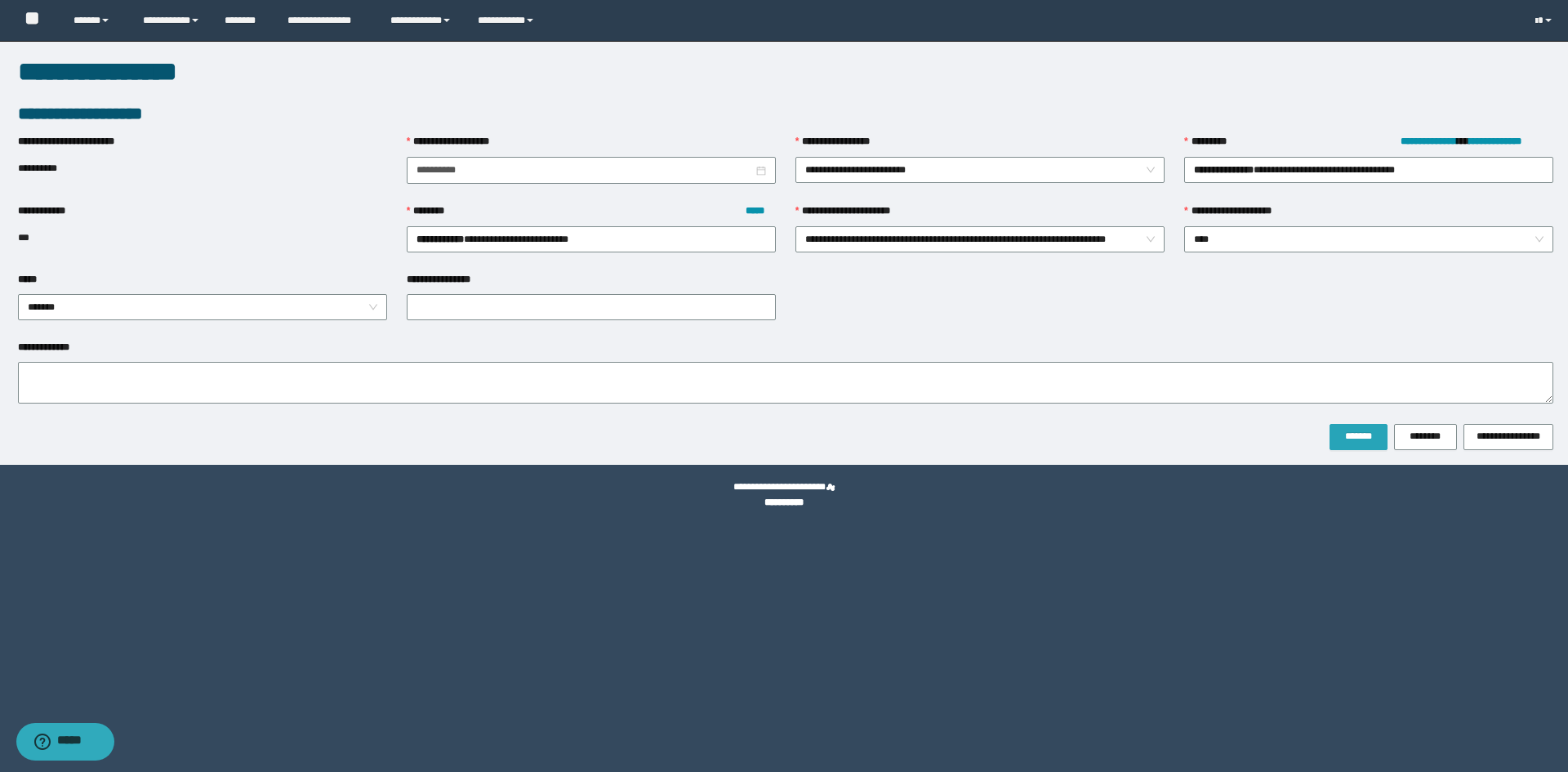 click on "*******" at bounding box center [1358, 436] 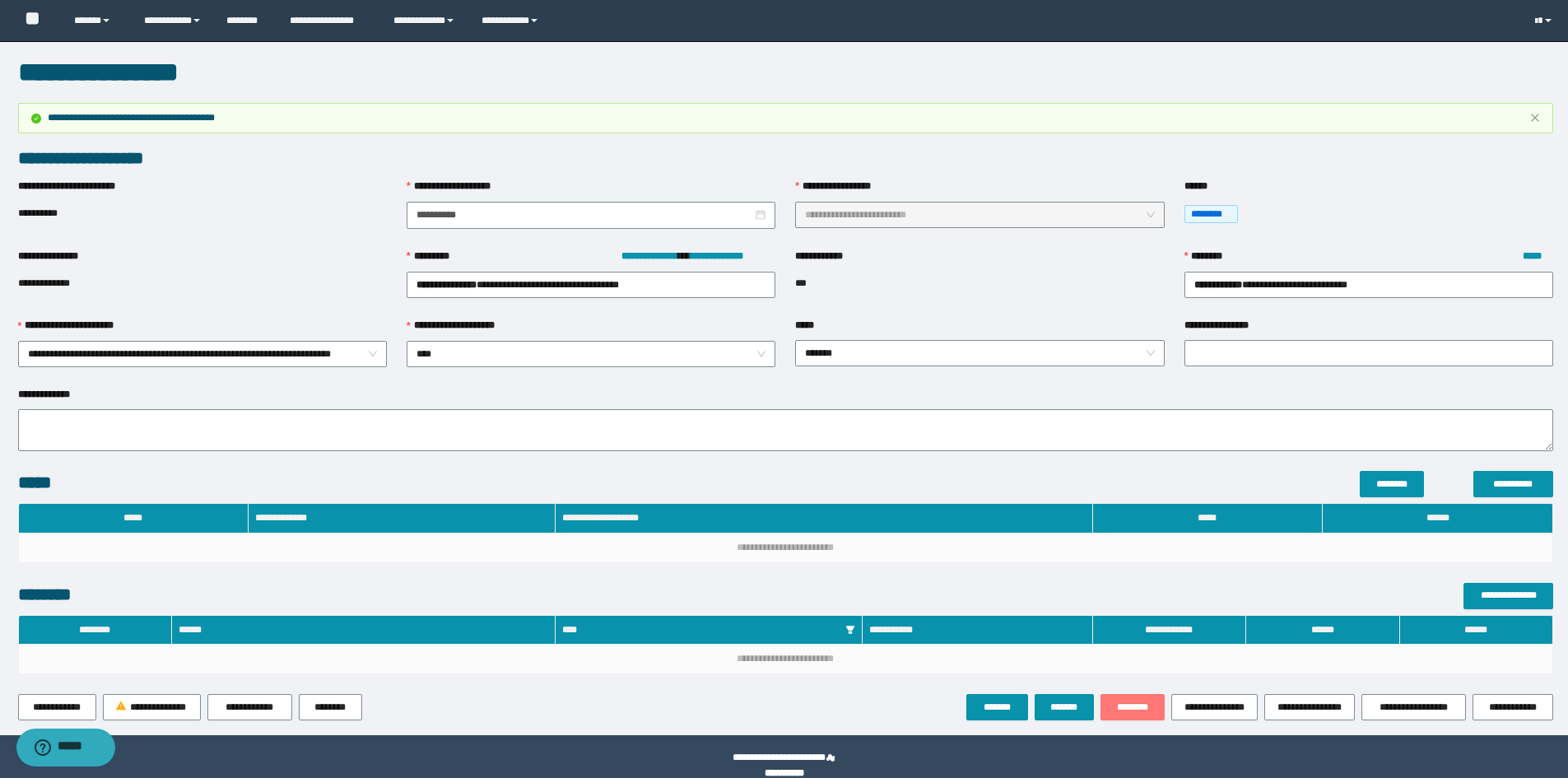 click on "********" at bounding box center (1133, 707) 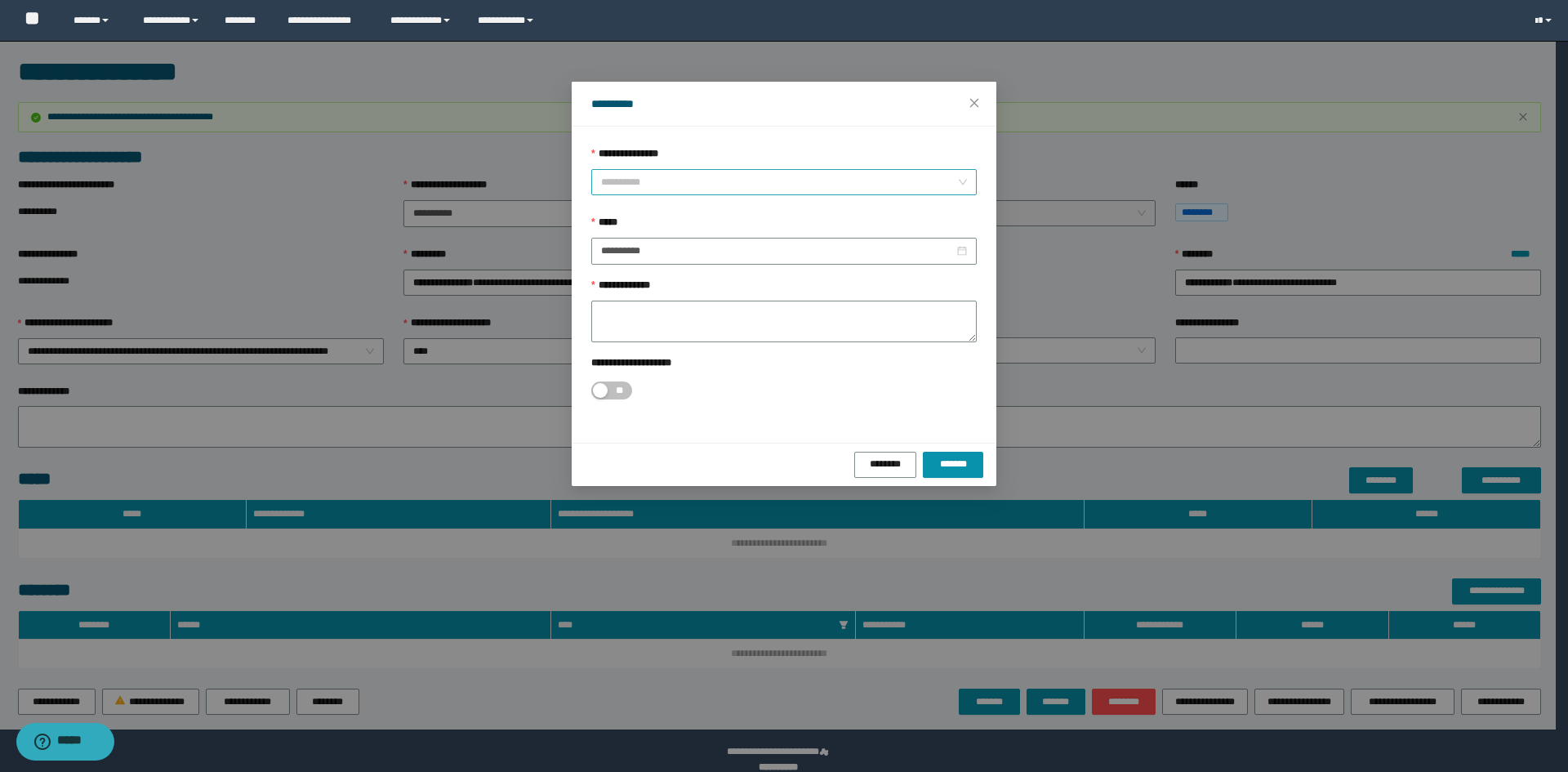 click on "**********" at bounding box center [784, 182] 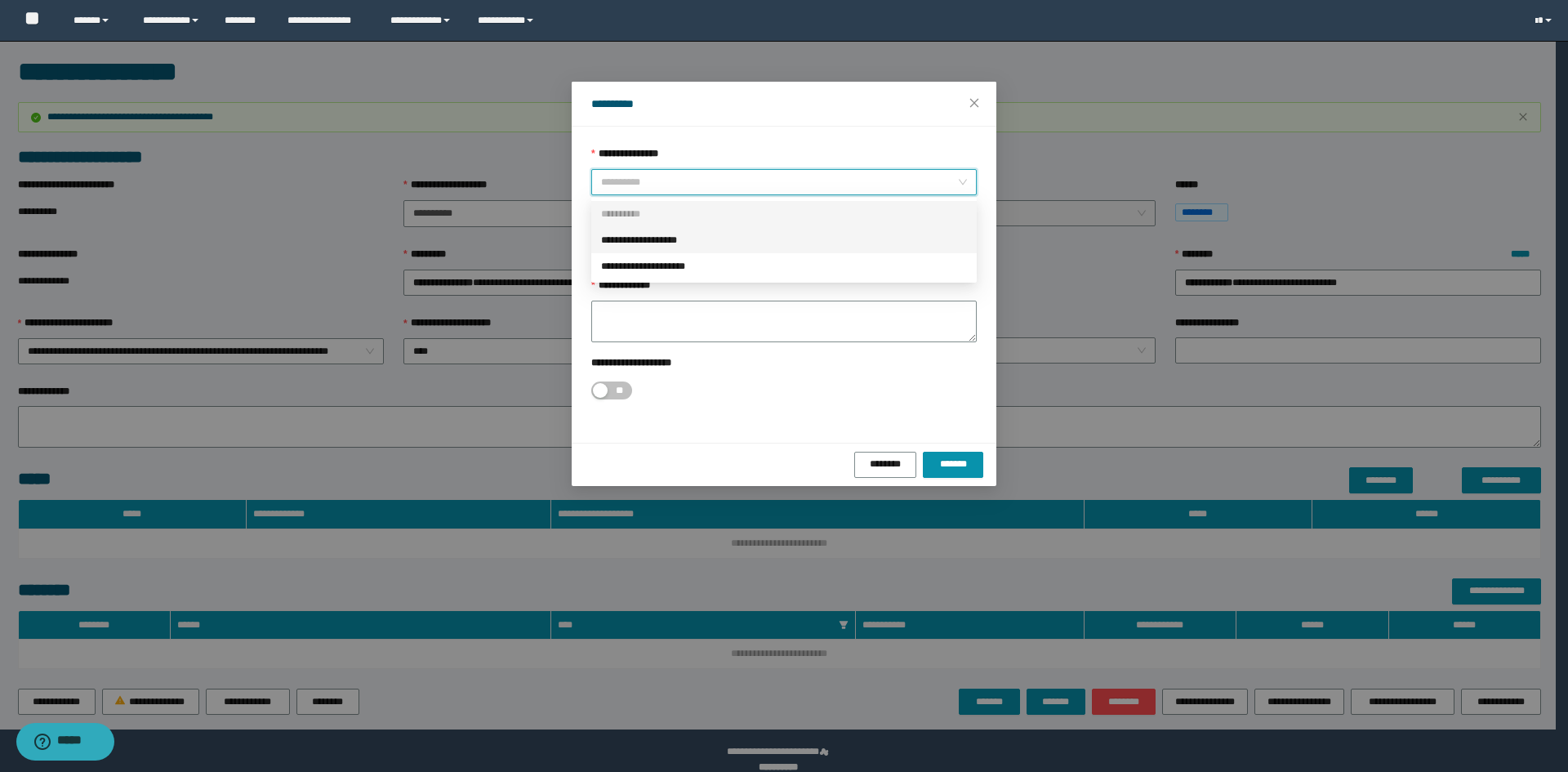 click on "**********" at bounding box center [784, 240] 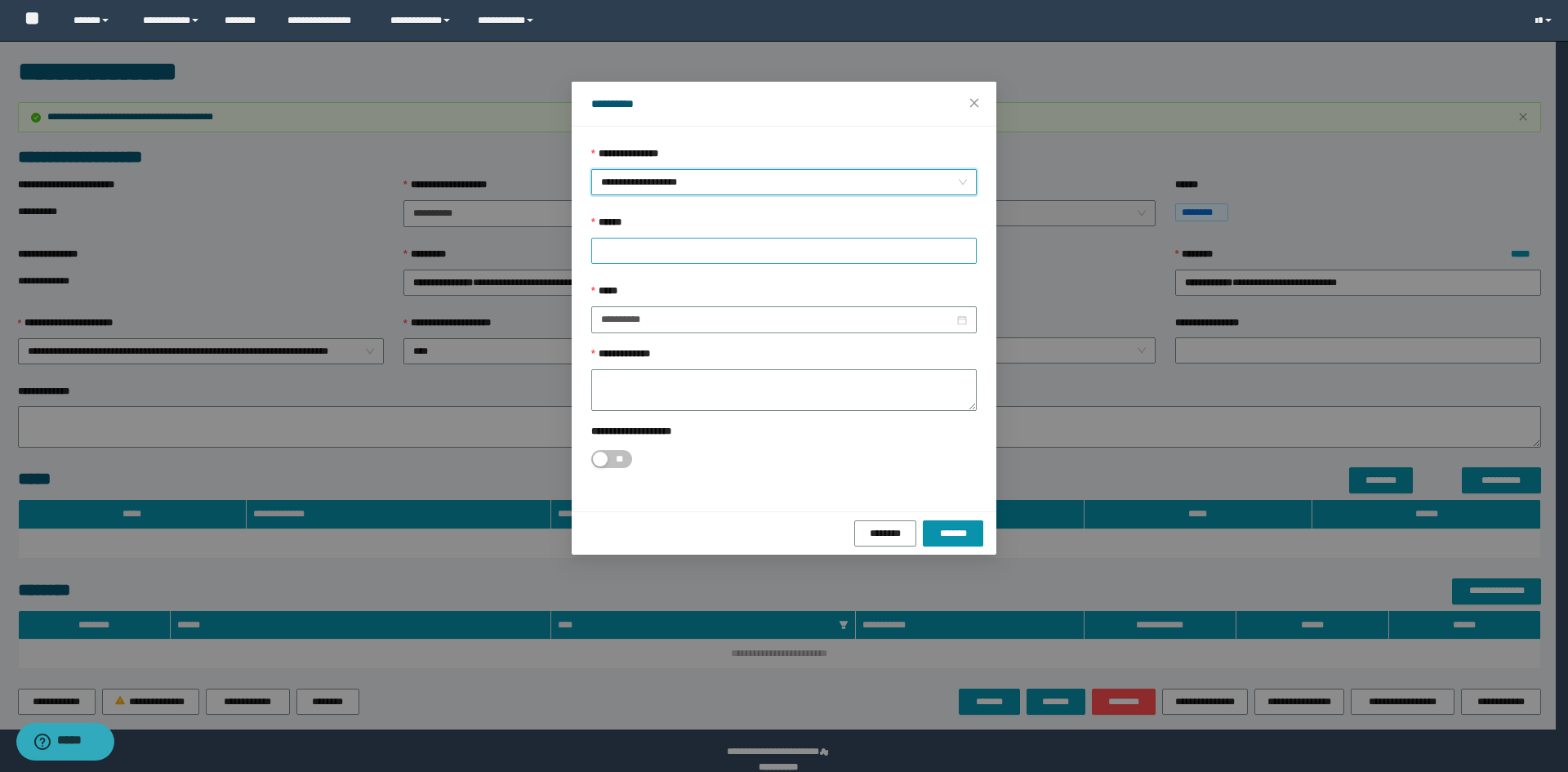 click at bounding box center [784, 251] 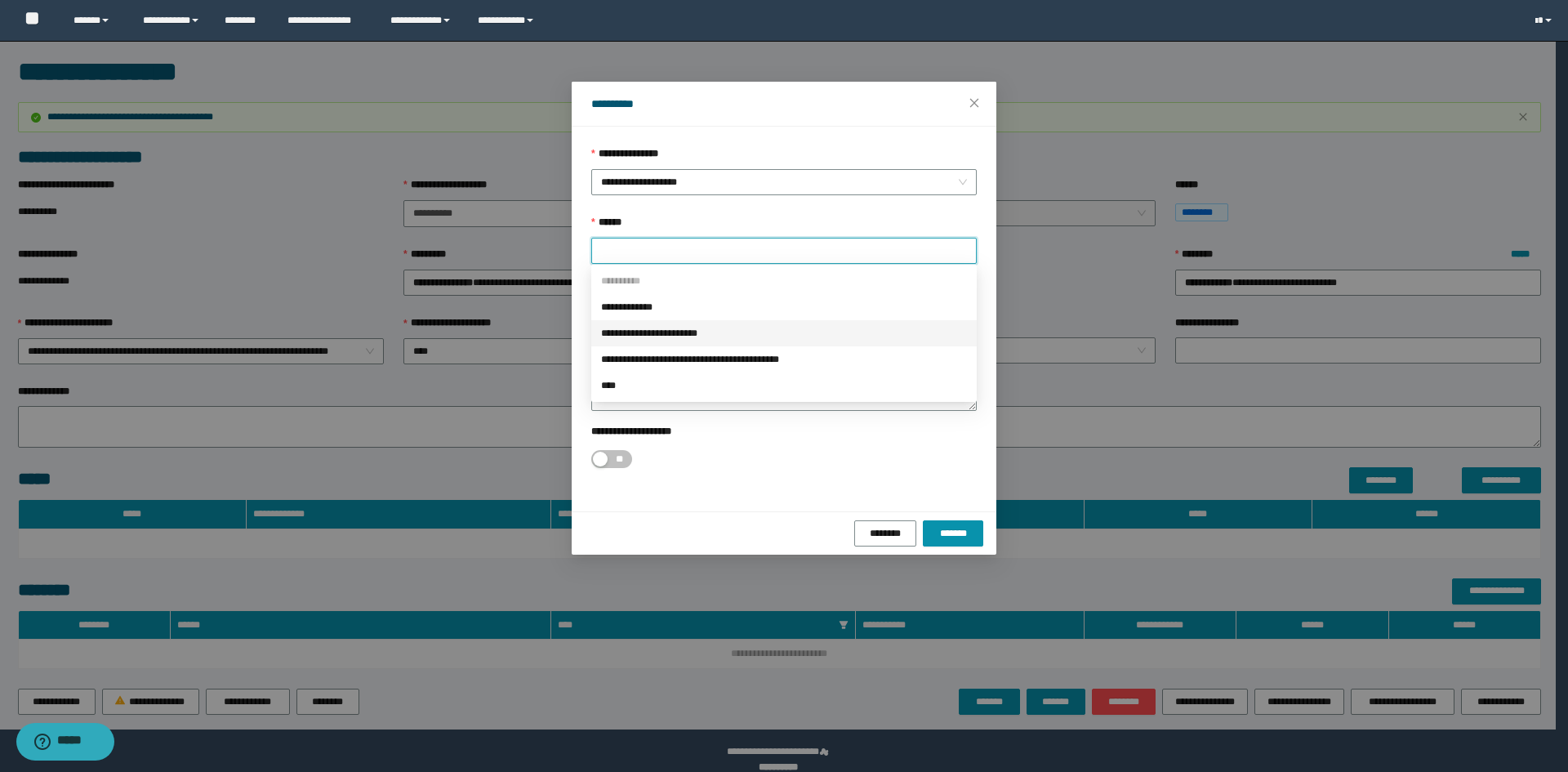 click on "**********" at bounding box center (784, 333) 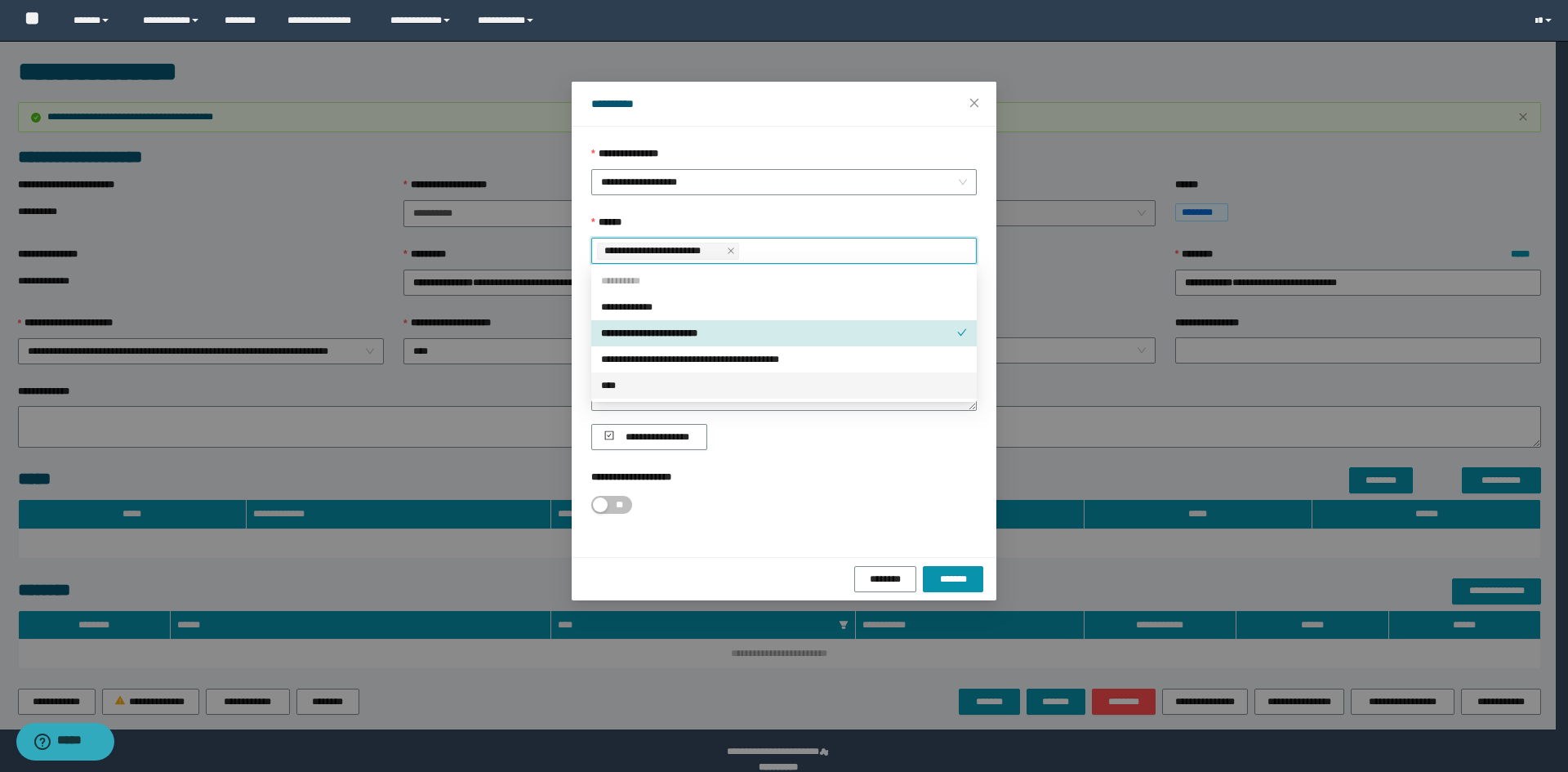 click on "**********" at bounding box center [784, 332] 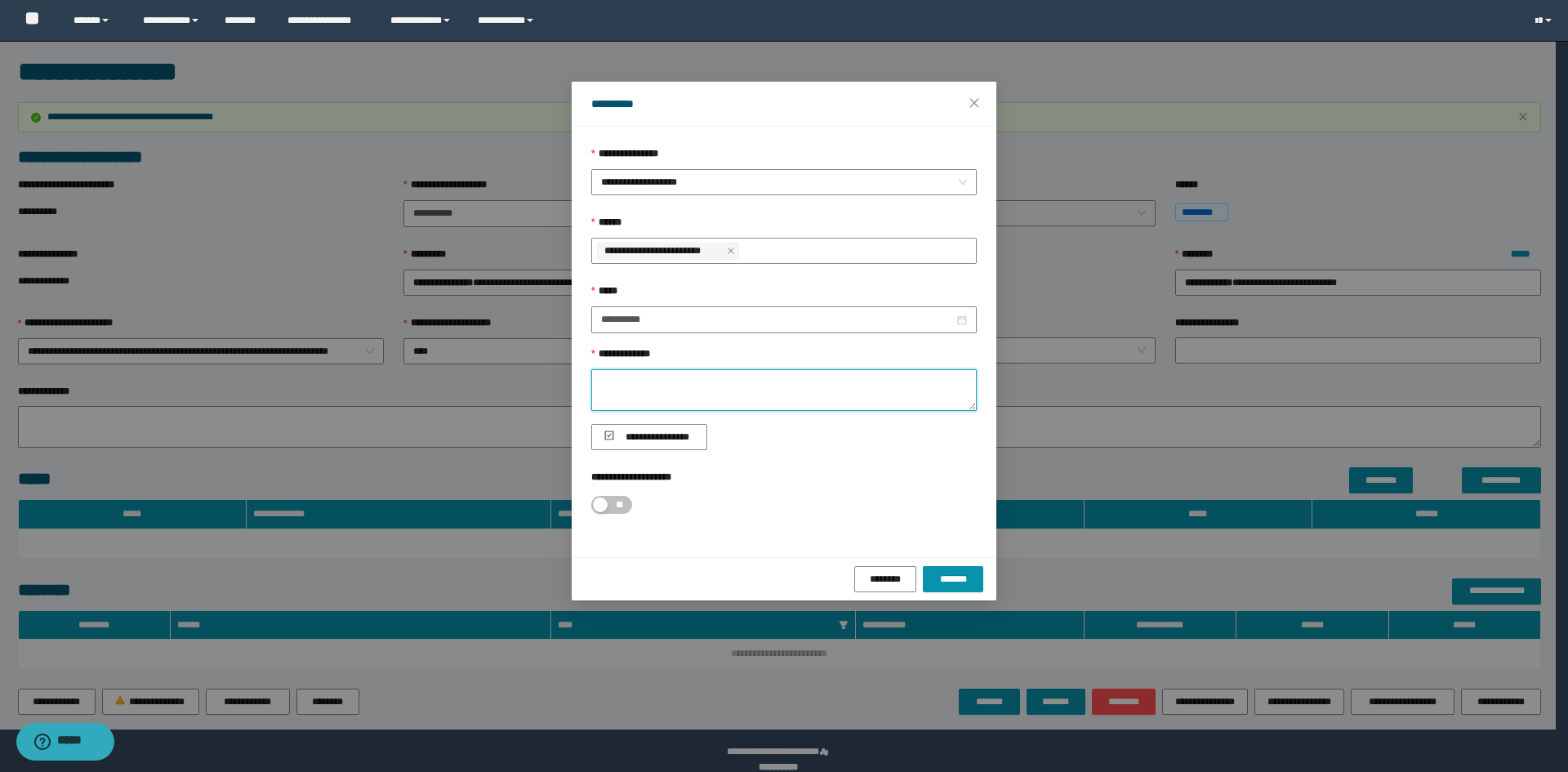 click on "**********" at bounding box center (784, 390) 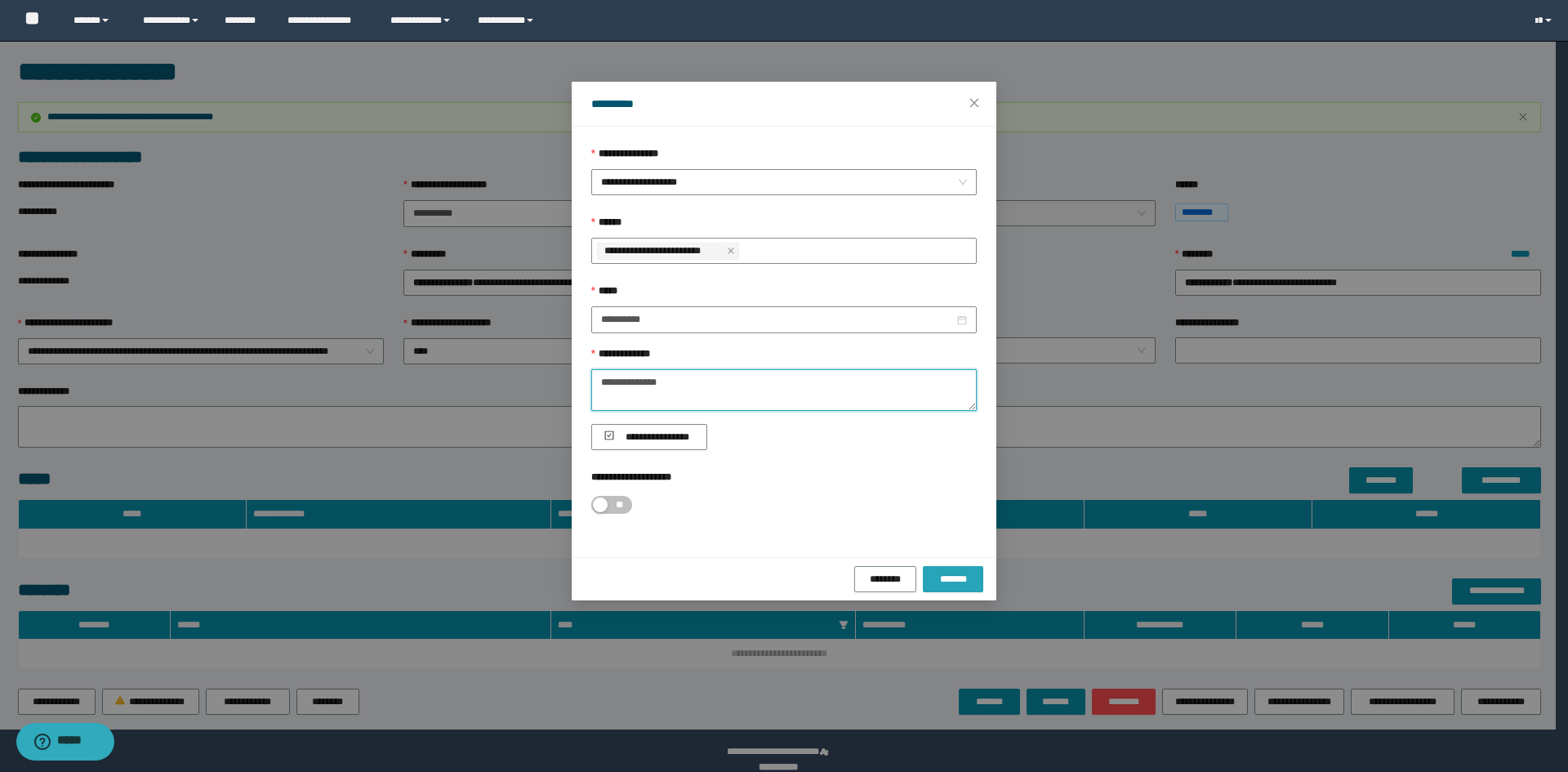 type on "**********" 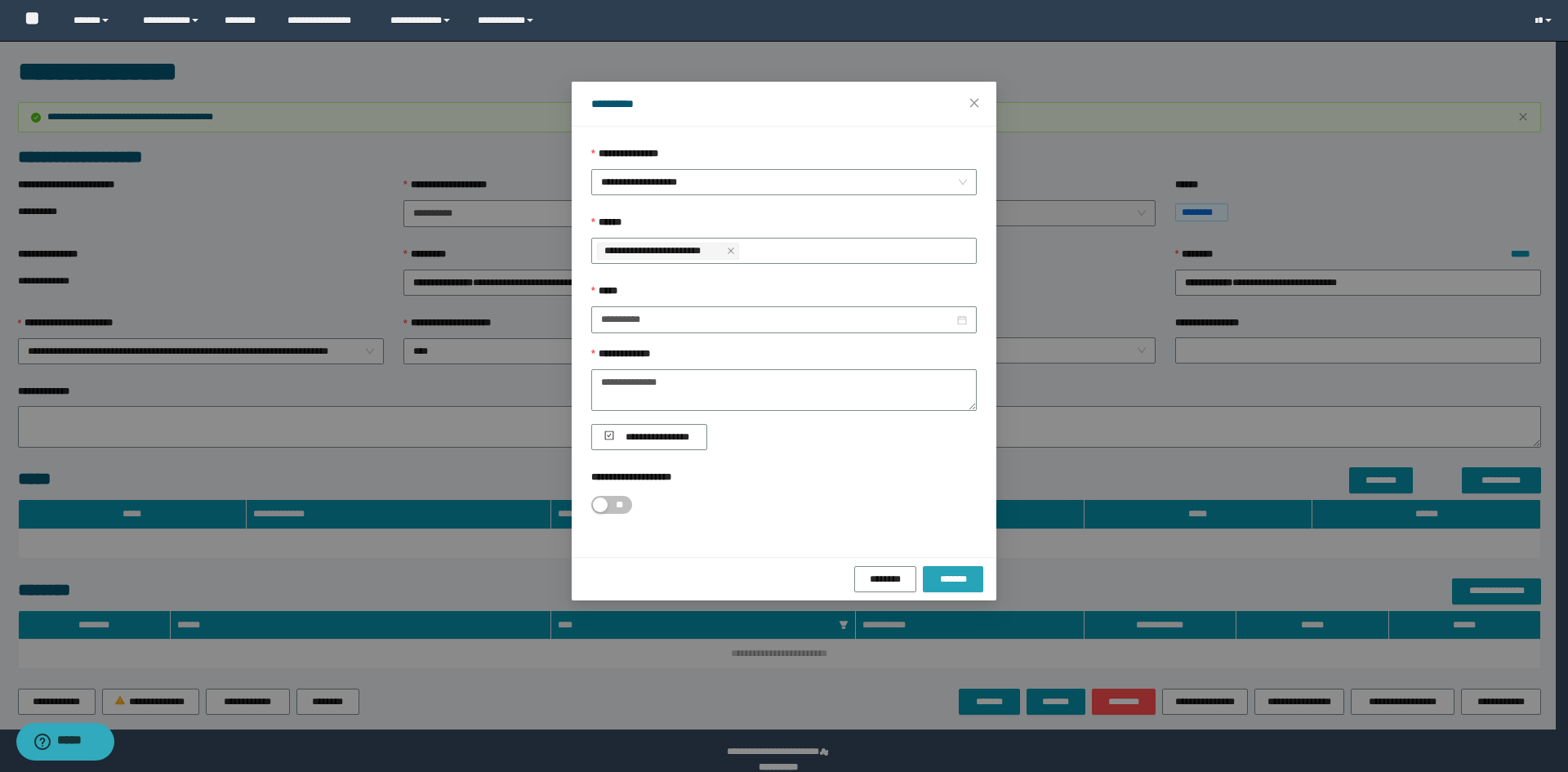 click on "*******" at bounding box center (953, 579) 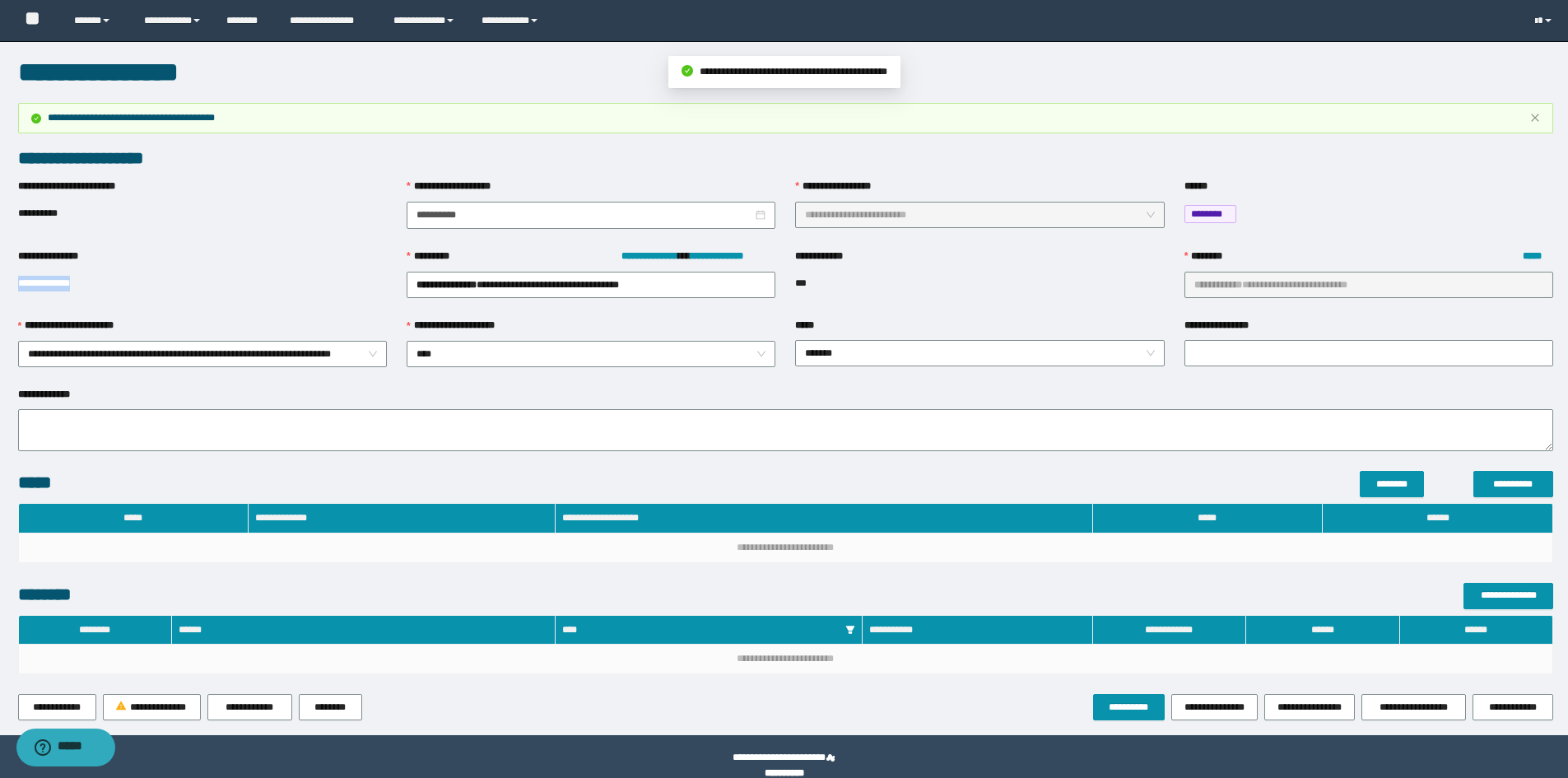 drag, startPoint x: 90, startPoint y: 286, endPoint x: 0, endPoint y: 290, distance: 90.08885 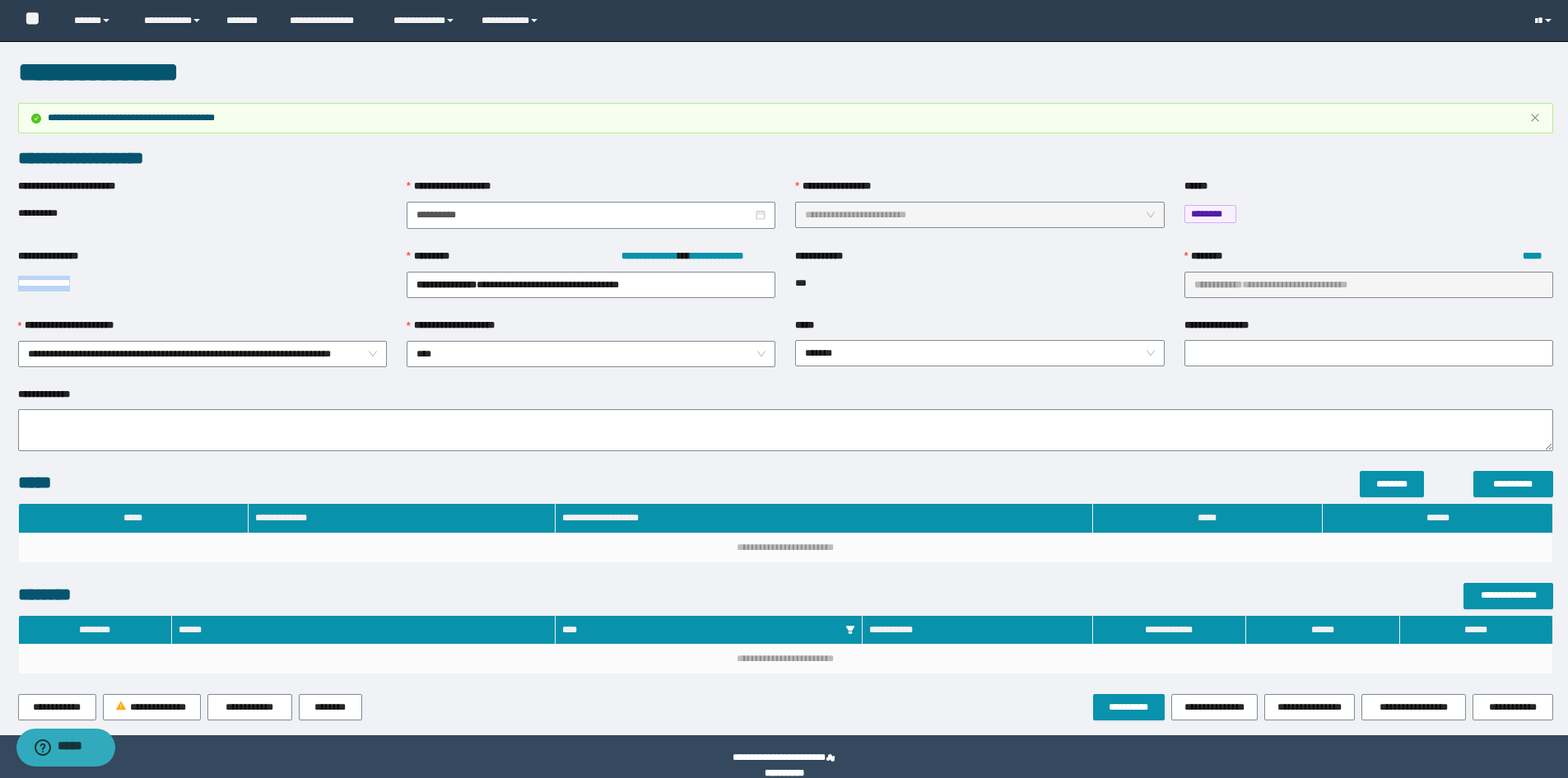 copy on "**********" 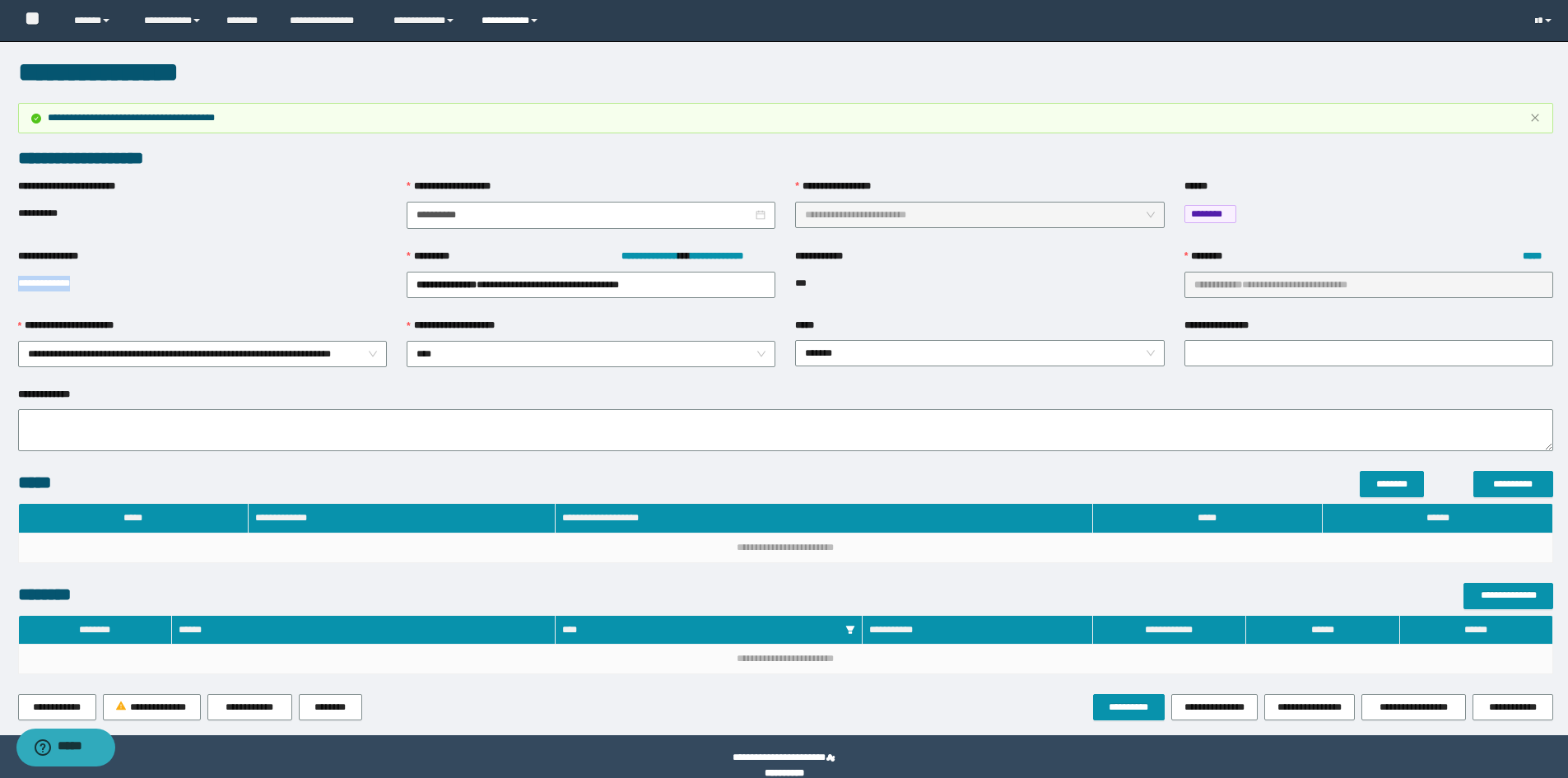 click on "**********" at bounding box center [512, 21] 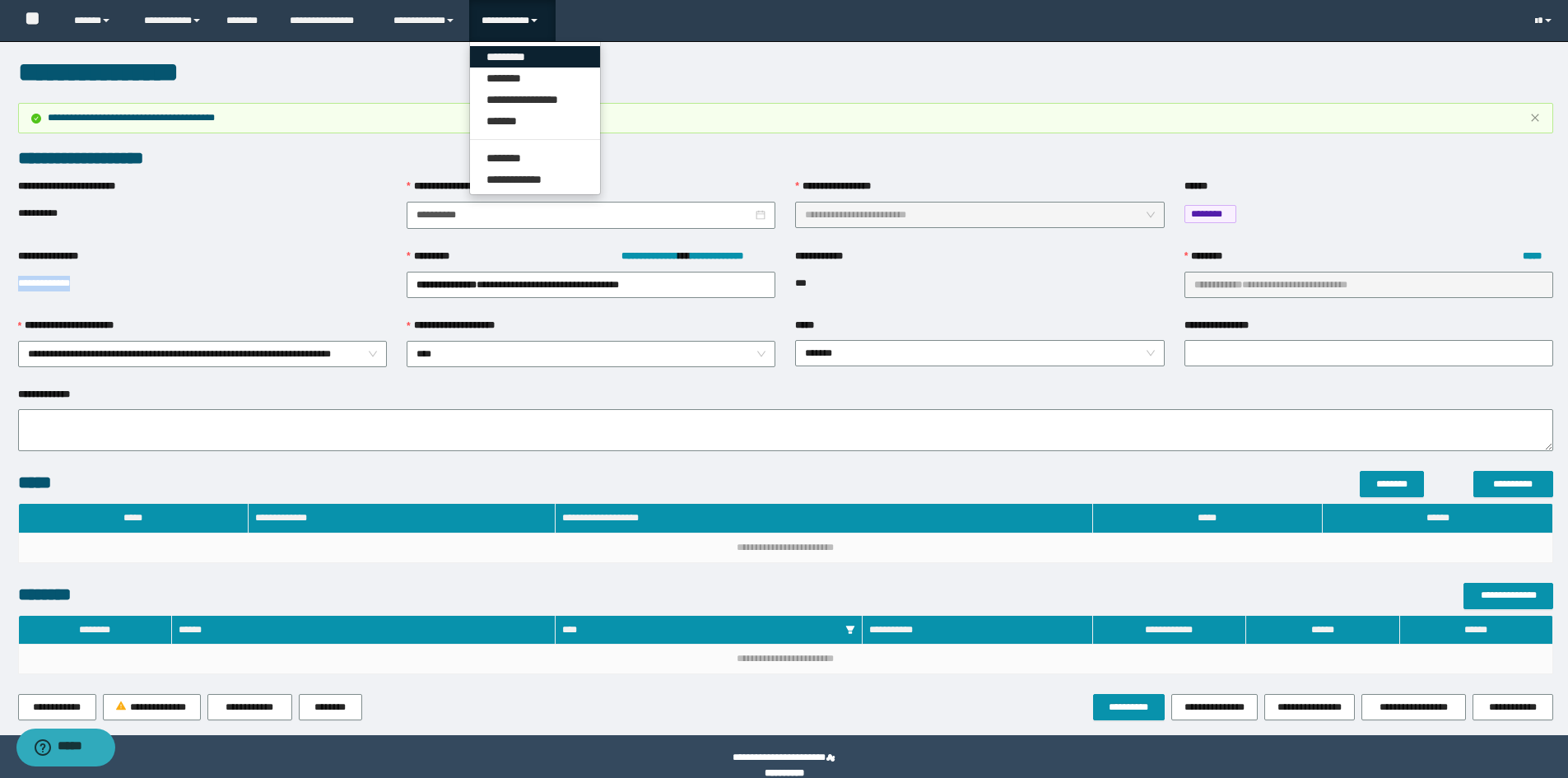 click on "*********" at bounding box center [535, 57] 